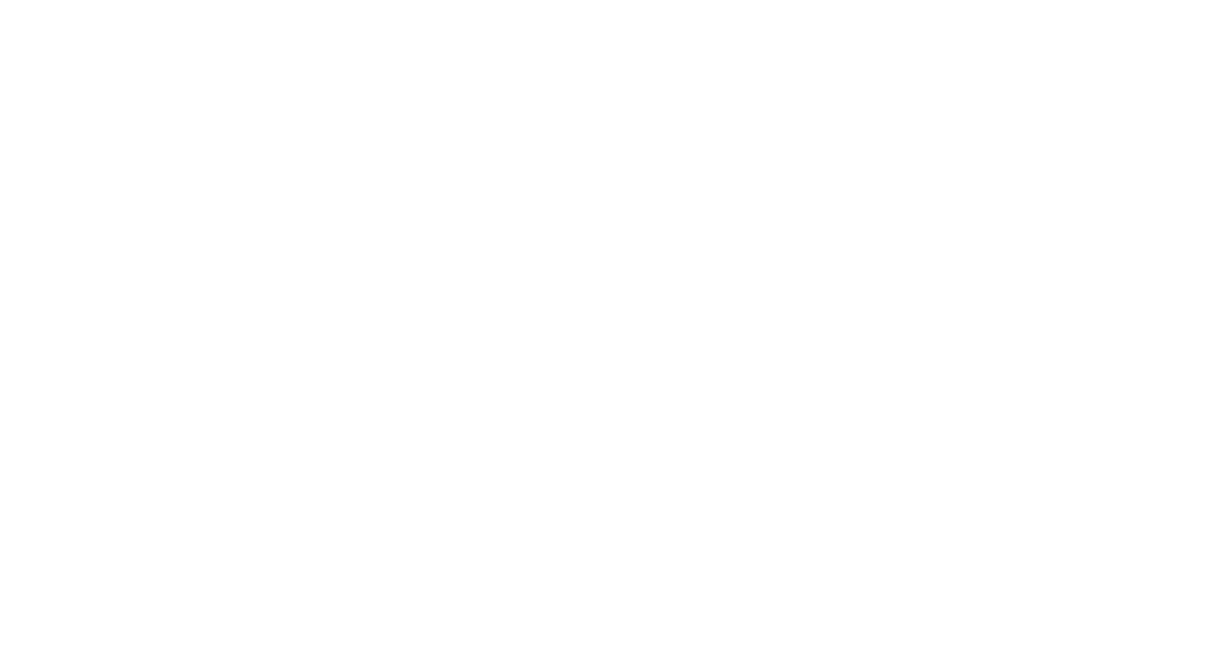 scroll, scrollTop: 0, scrollLeft: 0, axis: both 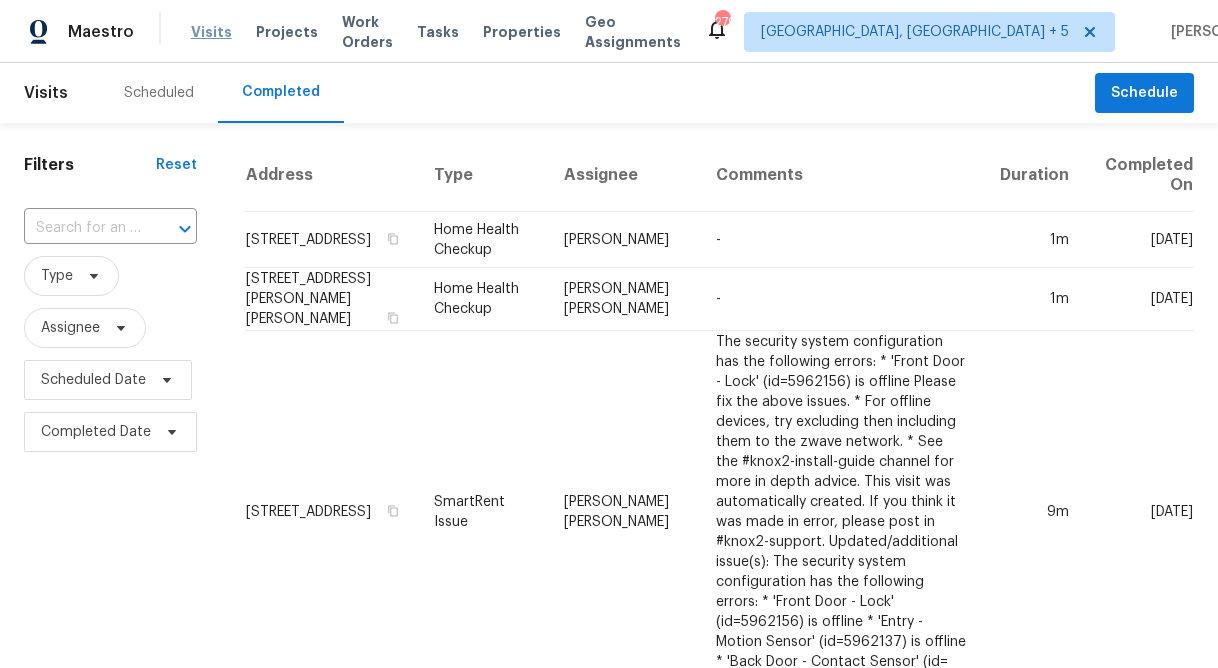 click on "Visits" at bounding box center (211, 32) 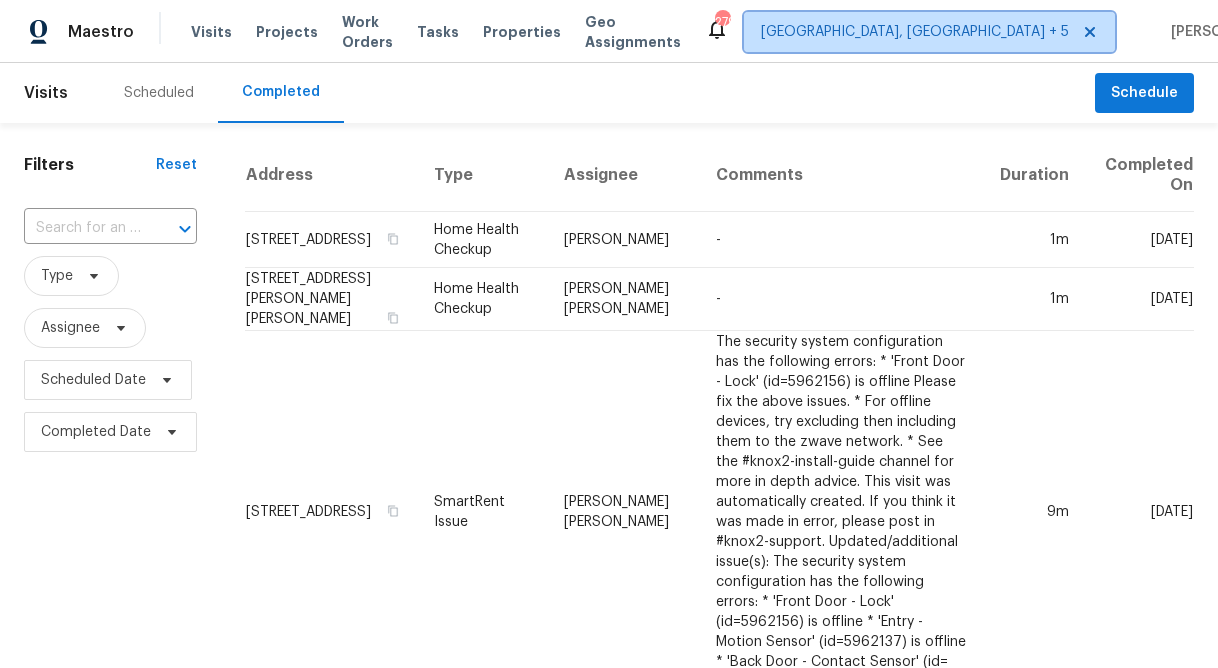 click on "[GEOGRAPHIC_DATA], [GEOGRAPHIC_DATA] + 5" at bounding box center [915, 32] 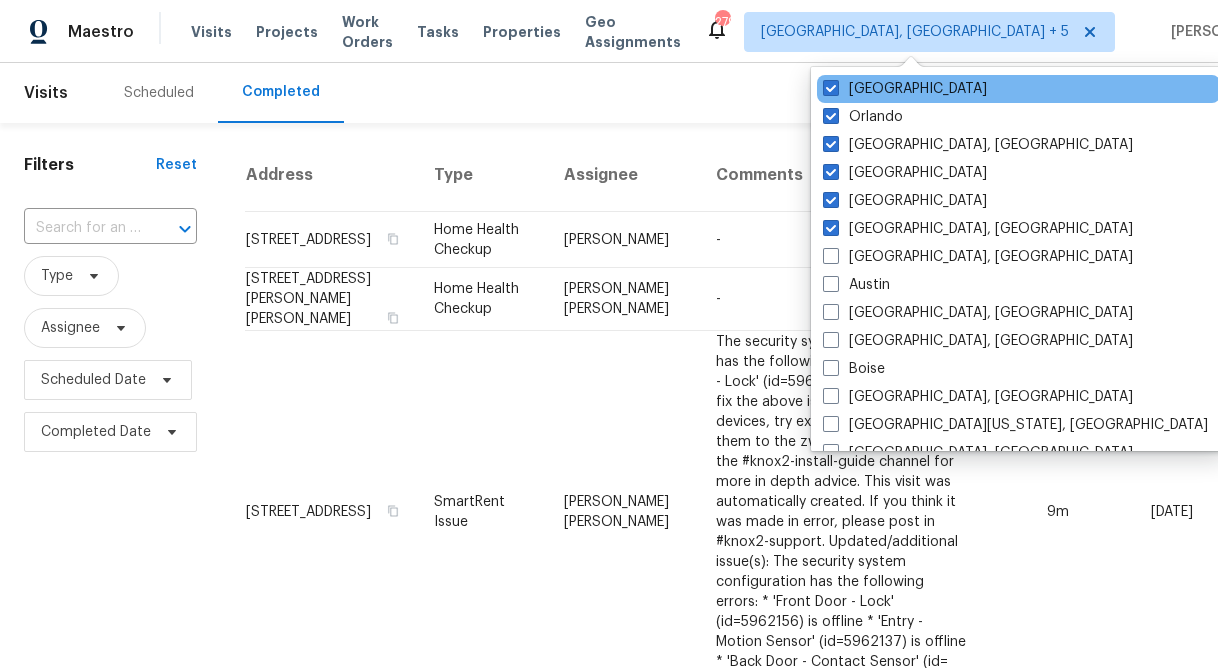 click on "[GEOGRAPHIC_DATA]" at bounding box center (1018, 89) 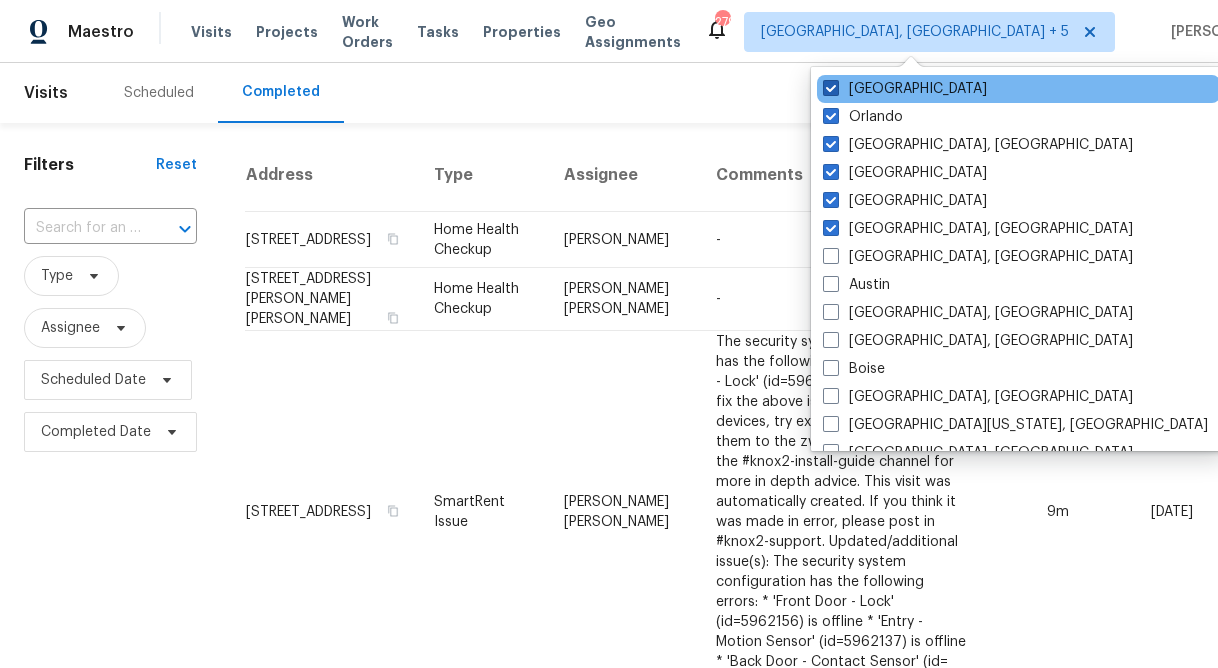 click at bounding box center [831, 88] 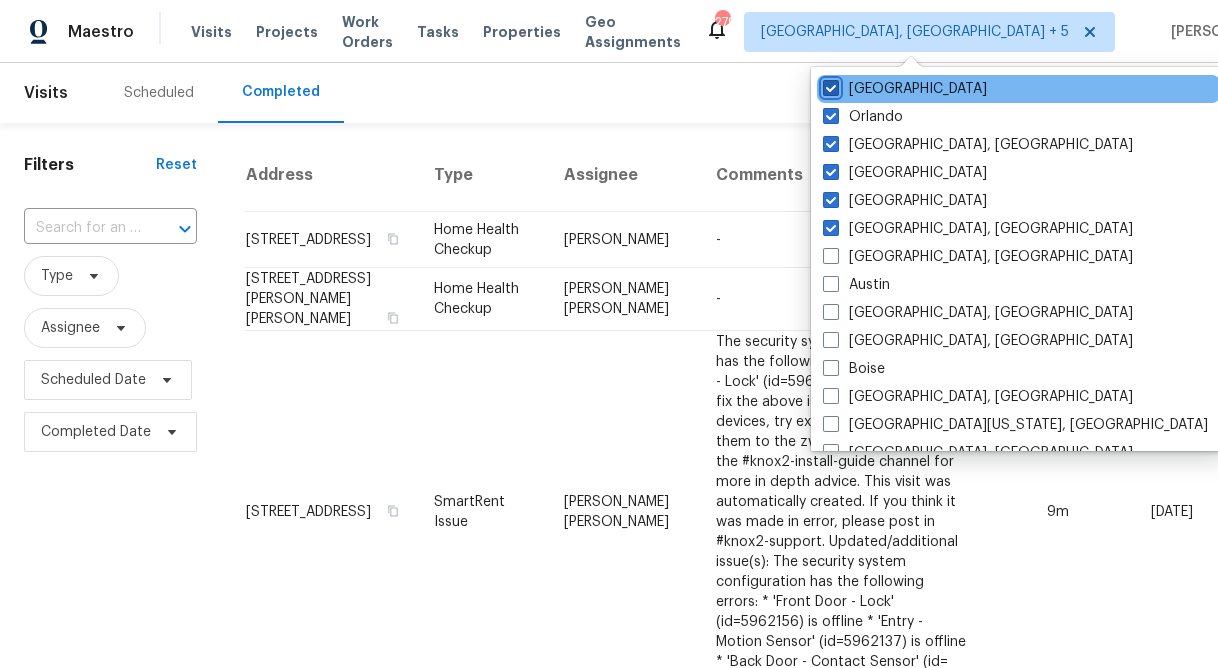 click on "[GEOGRAPHIC_DATA]" at bounding box center [829, 85] 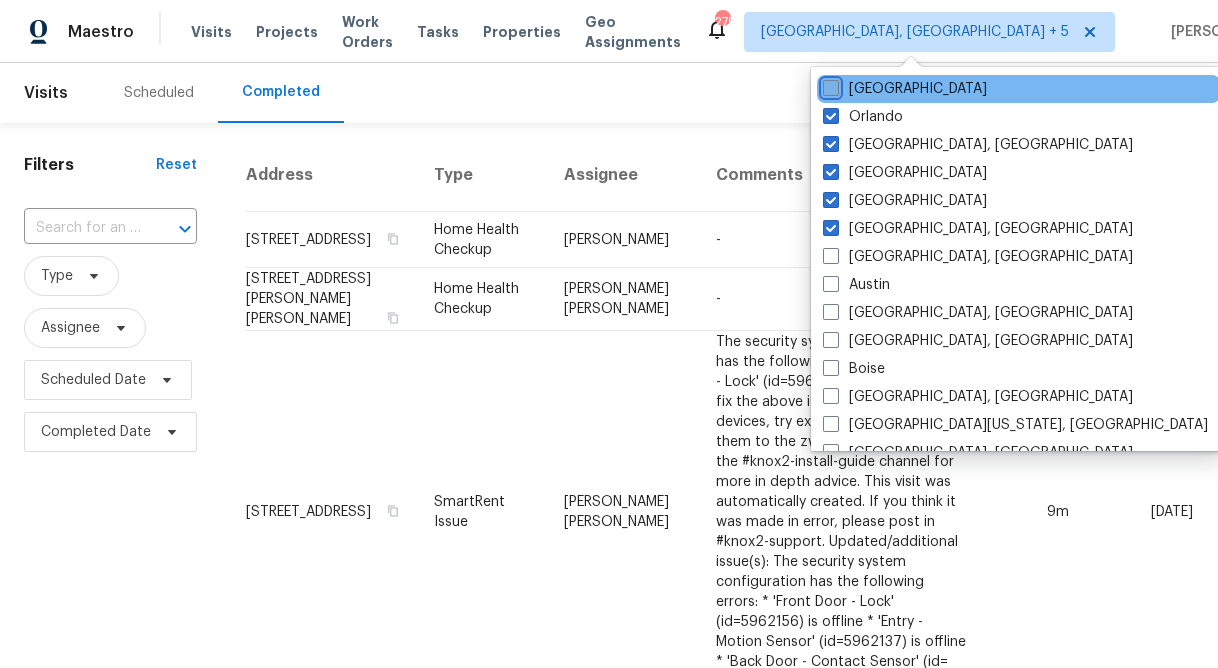 checkbox on "false" 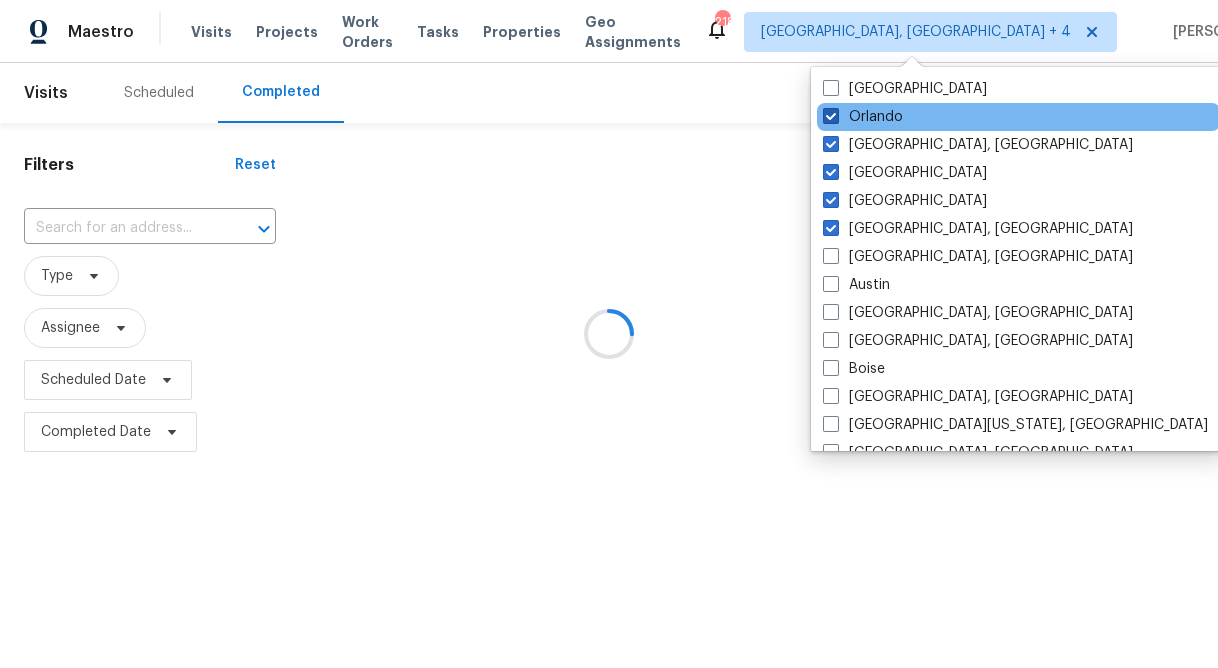 click at bounding box center [831, 116] 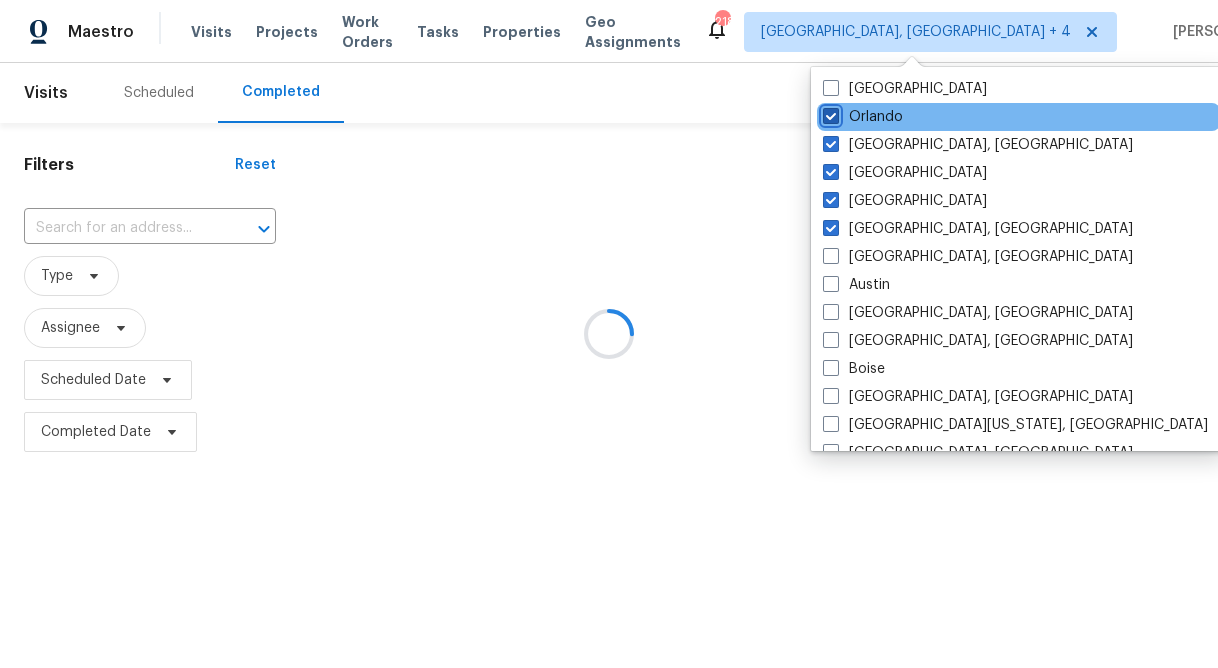 click on "Orlando" at bounding box center (829, 113) 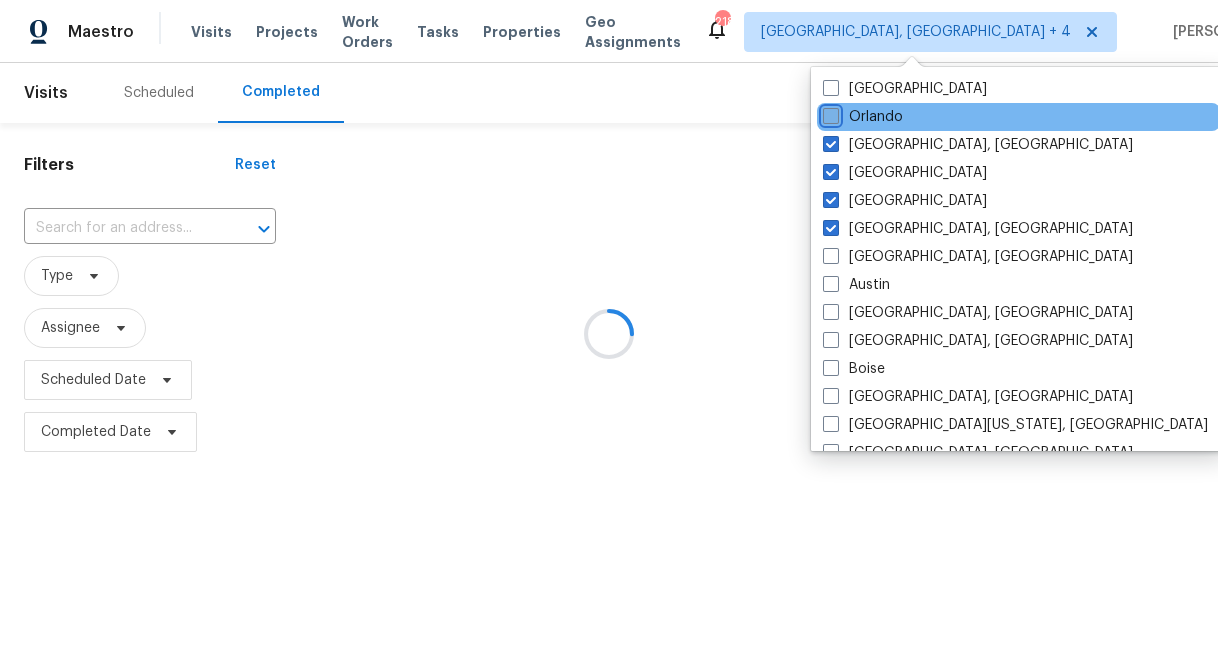 checkbox on "false" 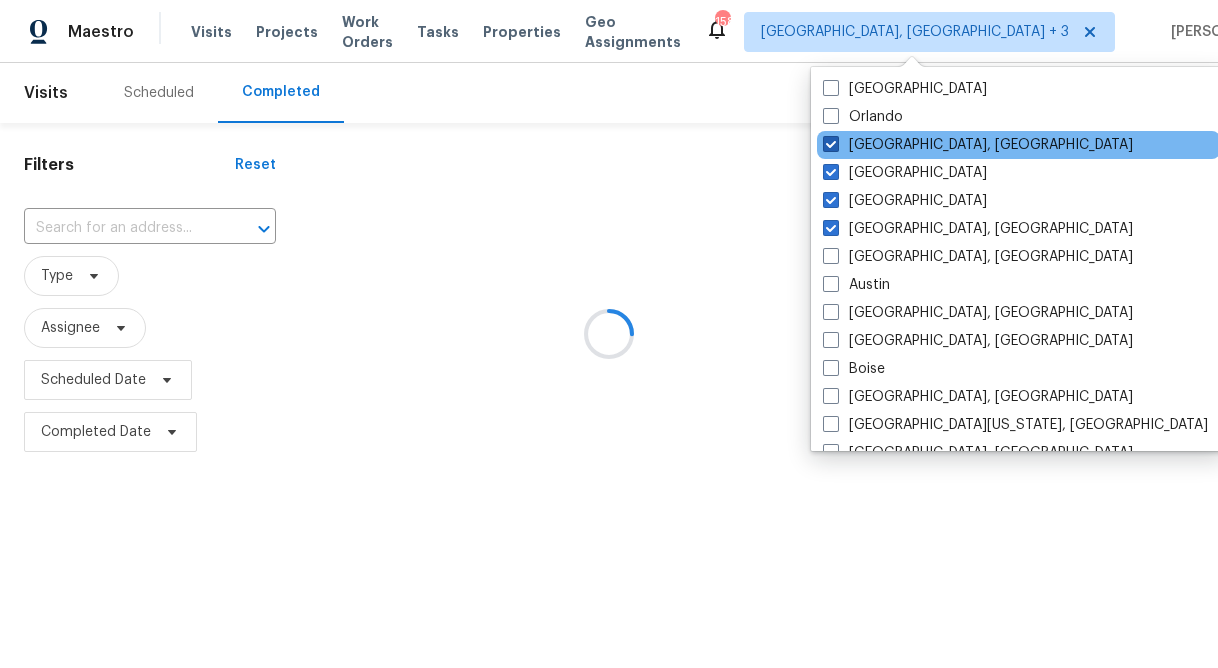 click at bounding box center (831, 144) 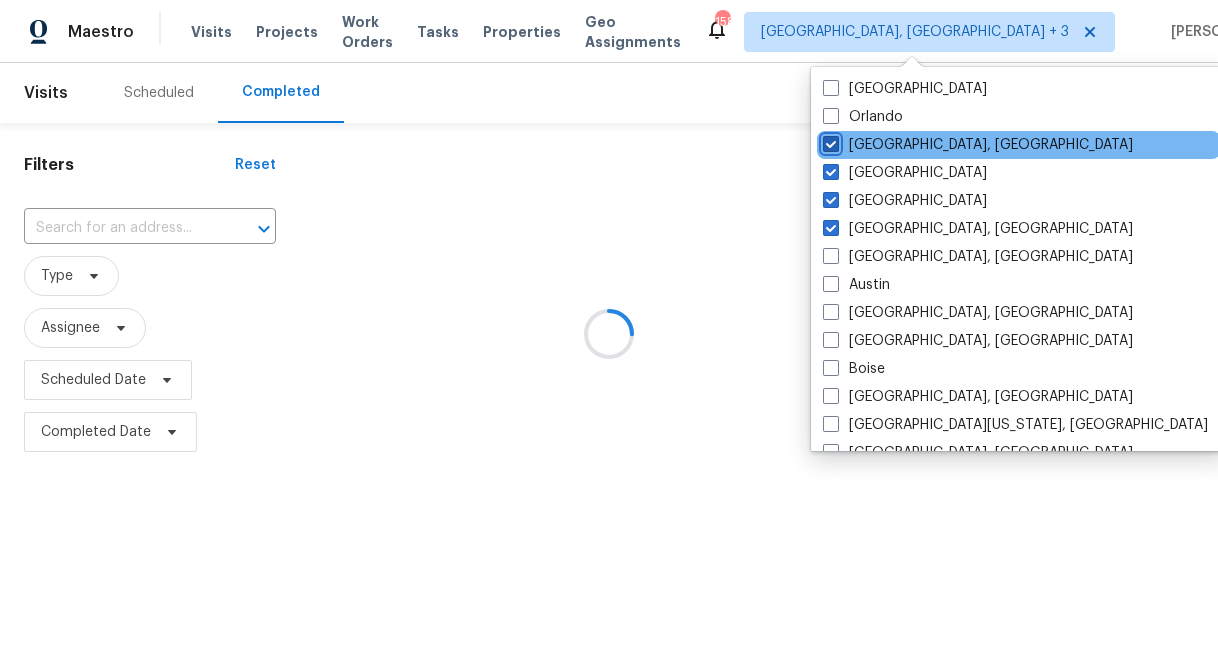 click on "[GEOGRAPHIC_DATA], [GEOGRAPHIC_DATA]" at bounding box center (829, 141) 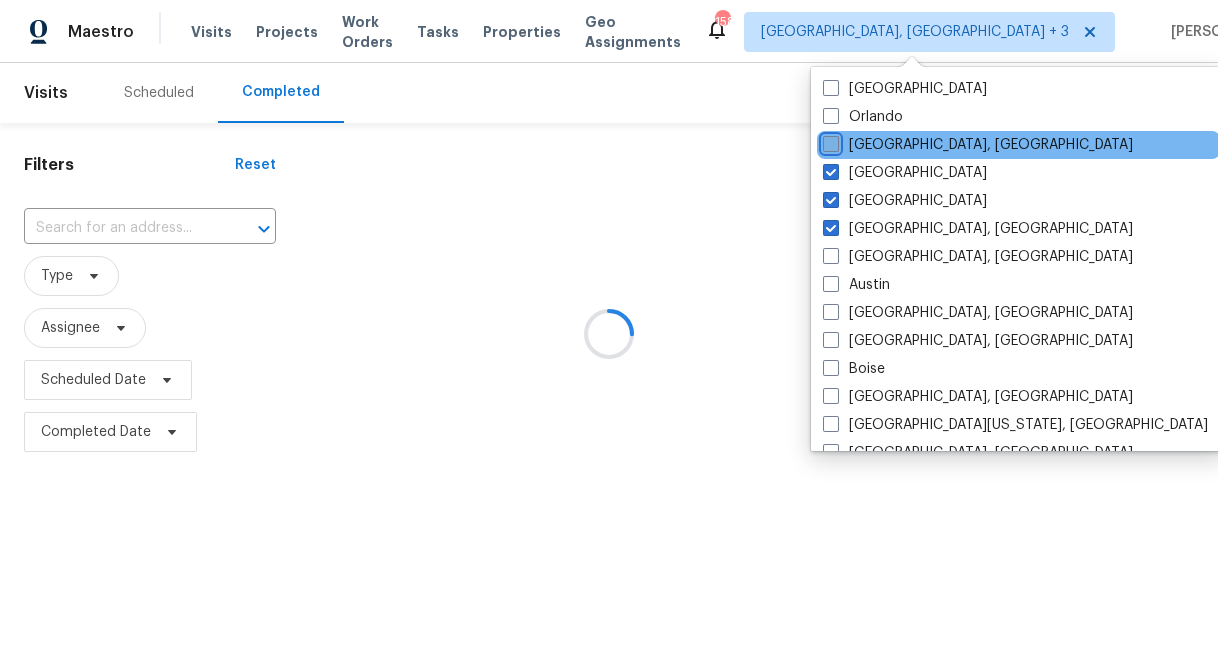 checkbox on "false" 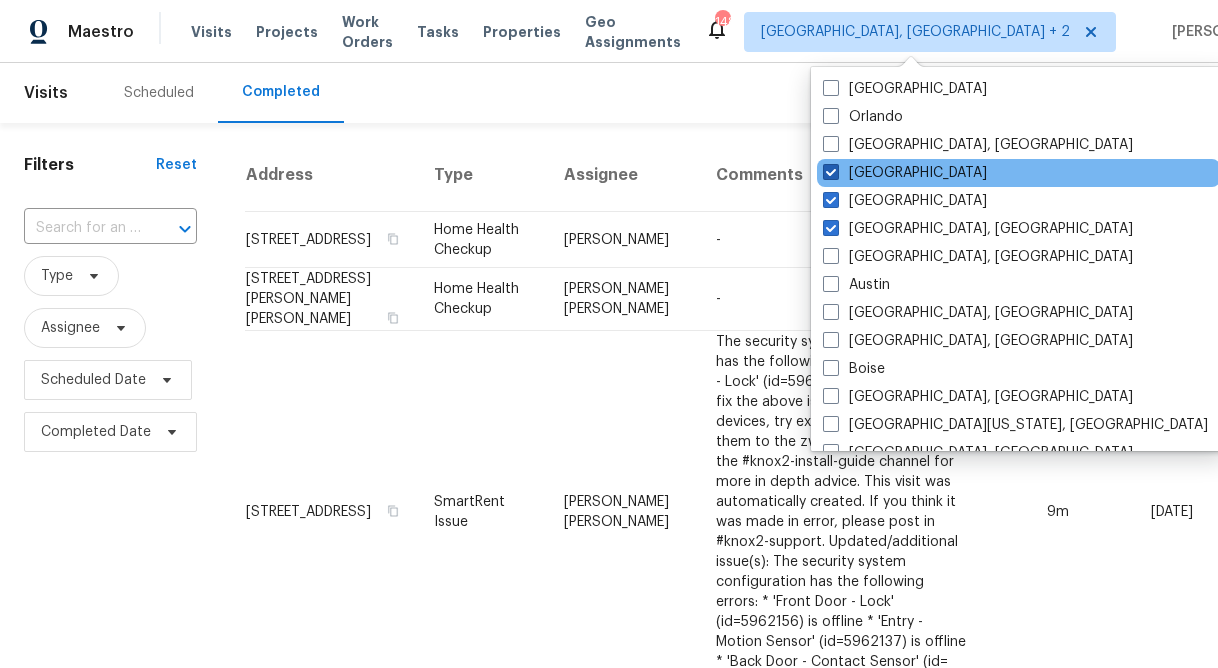 click at bounding box center (831, 172) 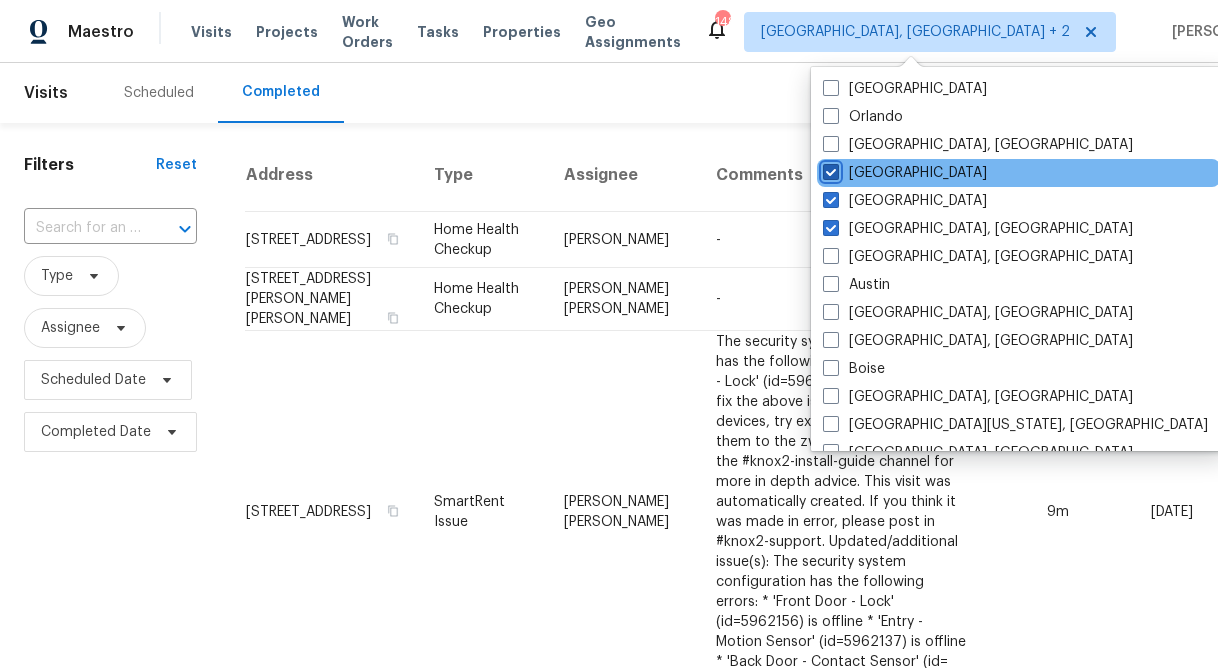click on "[GEOGRAPHIC_DATA]" at bounding box center [829, 169] 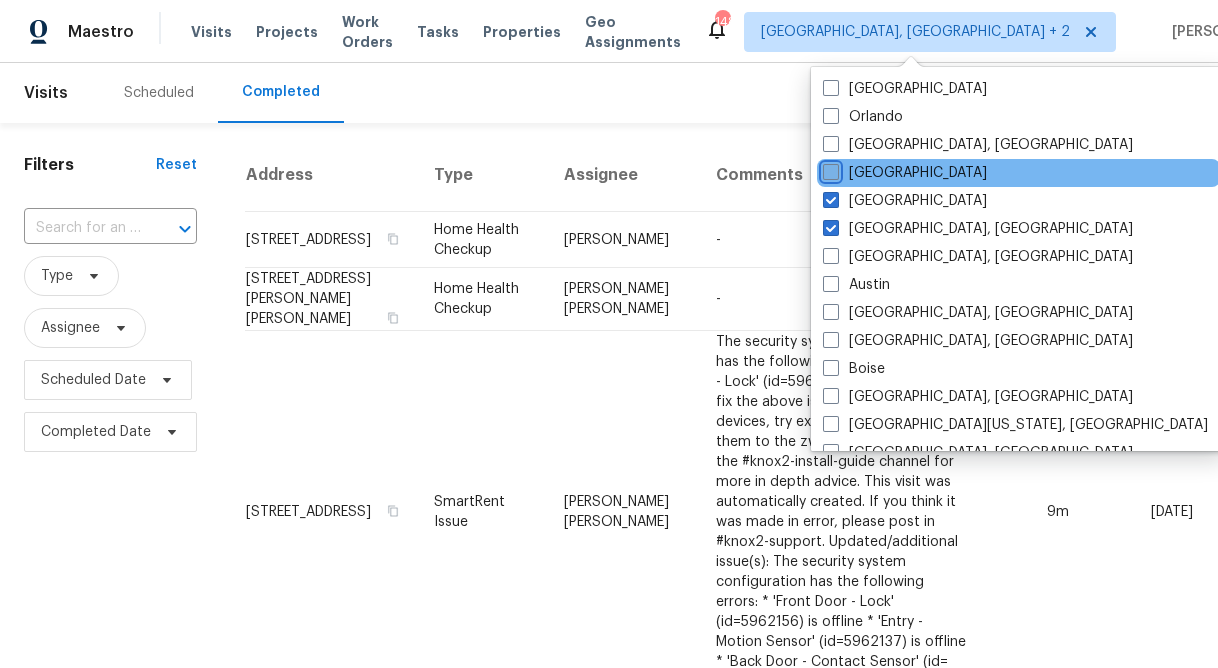checkbox on "false" 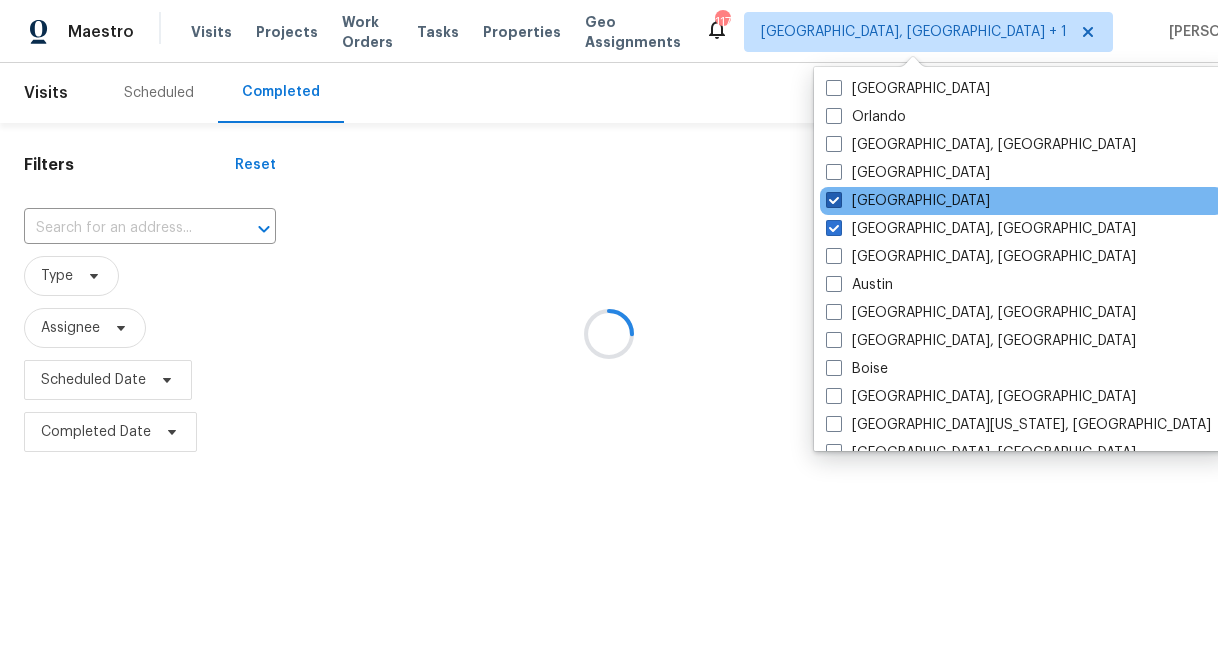 click at bounding box center (834, 200) 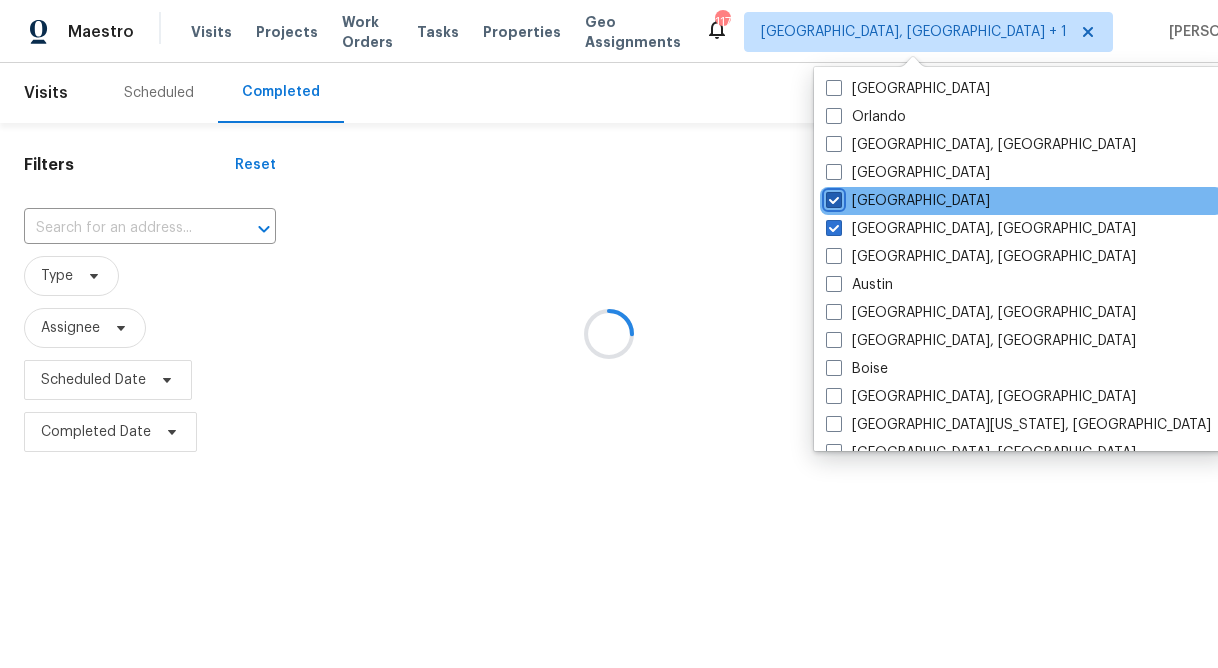 click on "[GEOGRAPHIC_DATA]" at bounding box center (832, 197) 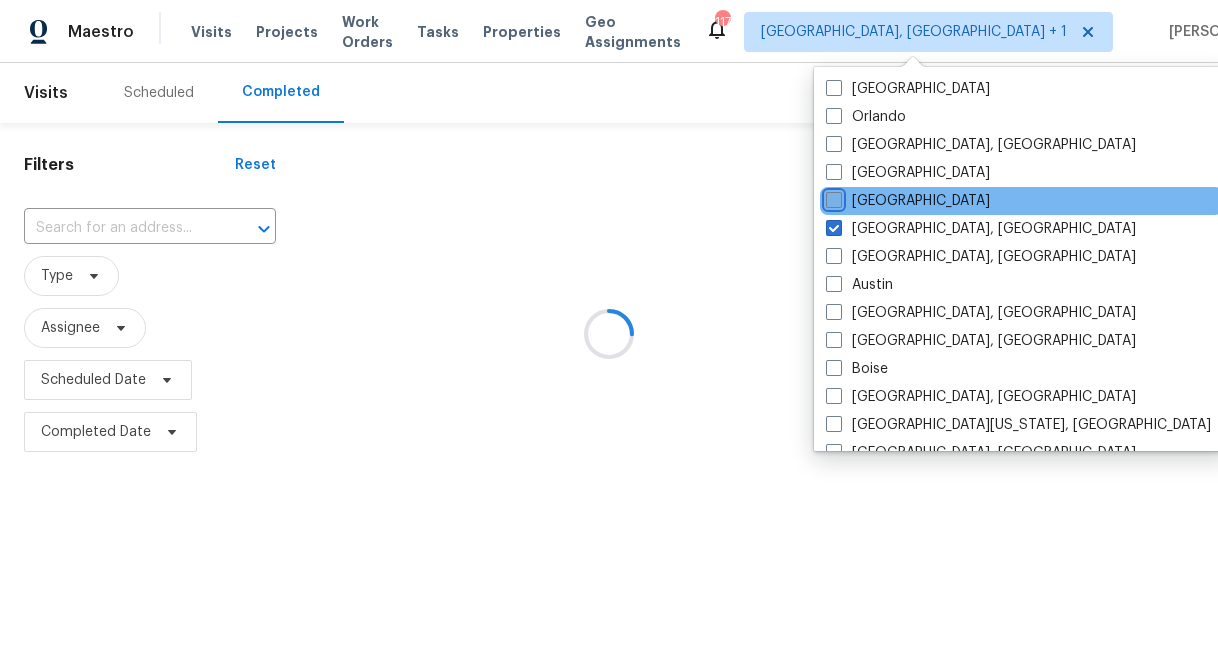 checkbox on "false" 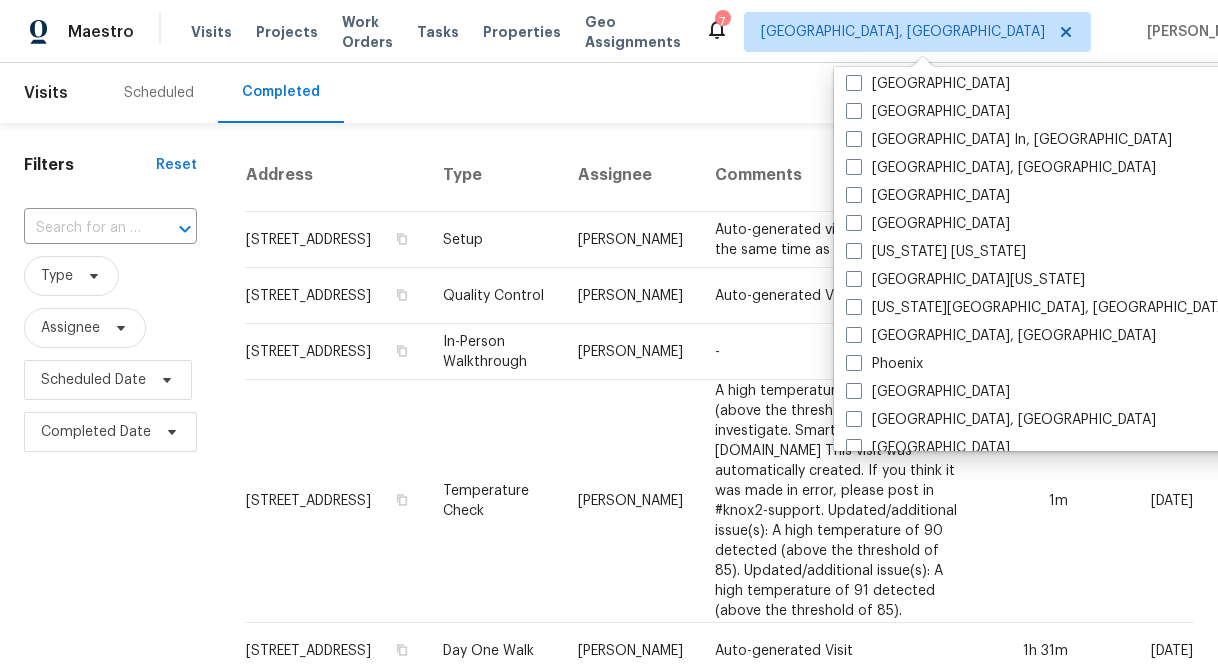 scroll, scrollTop: 1340, scrollLeft: 0, axis: vertical 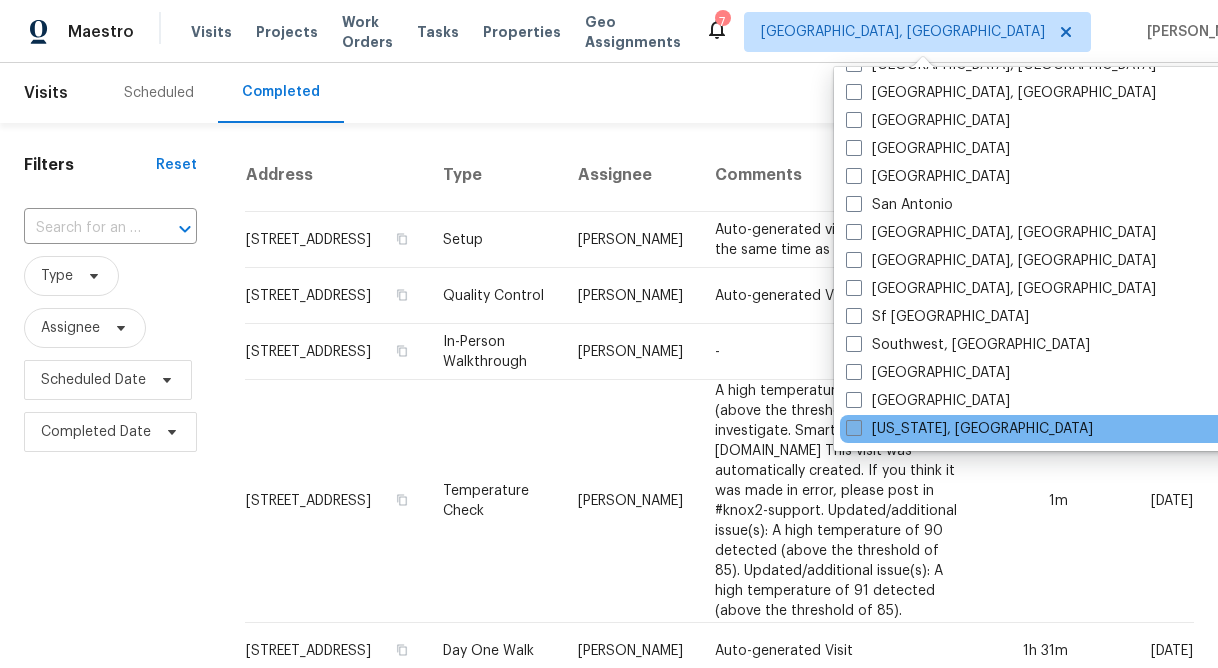 click at bounding box center [854, 428] 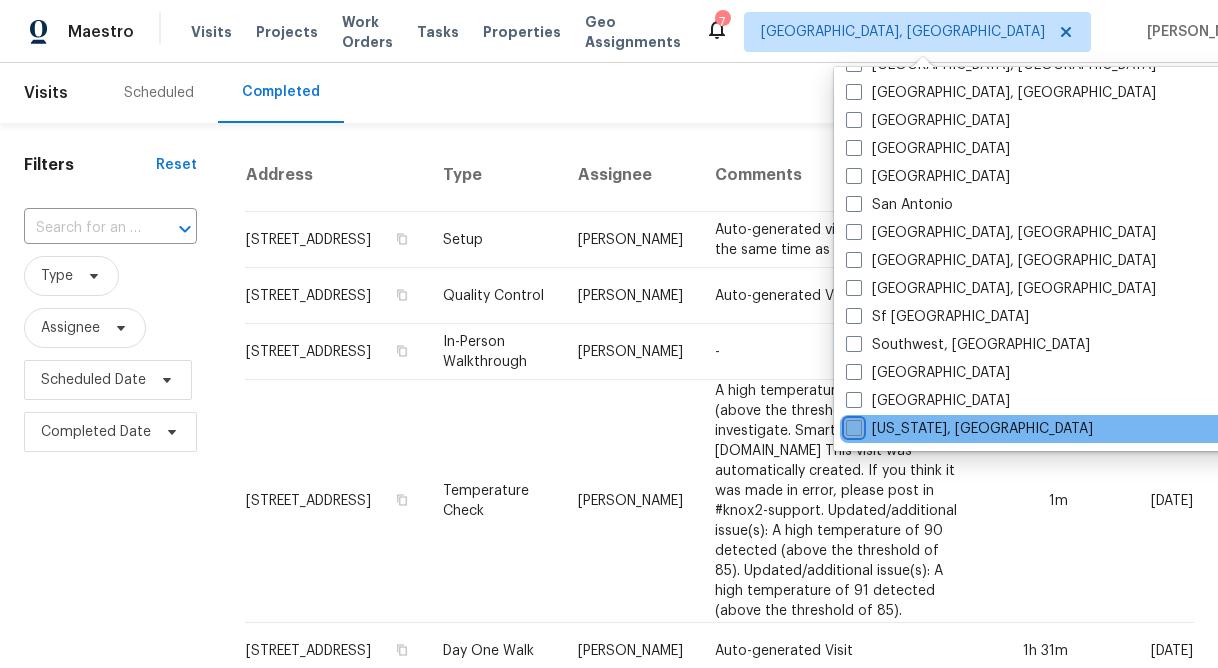 click on "[US_STATE], [GEOGRAPHIC_DATA]" at bounding box center [852, 425] 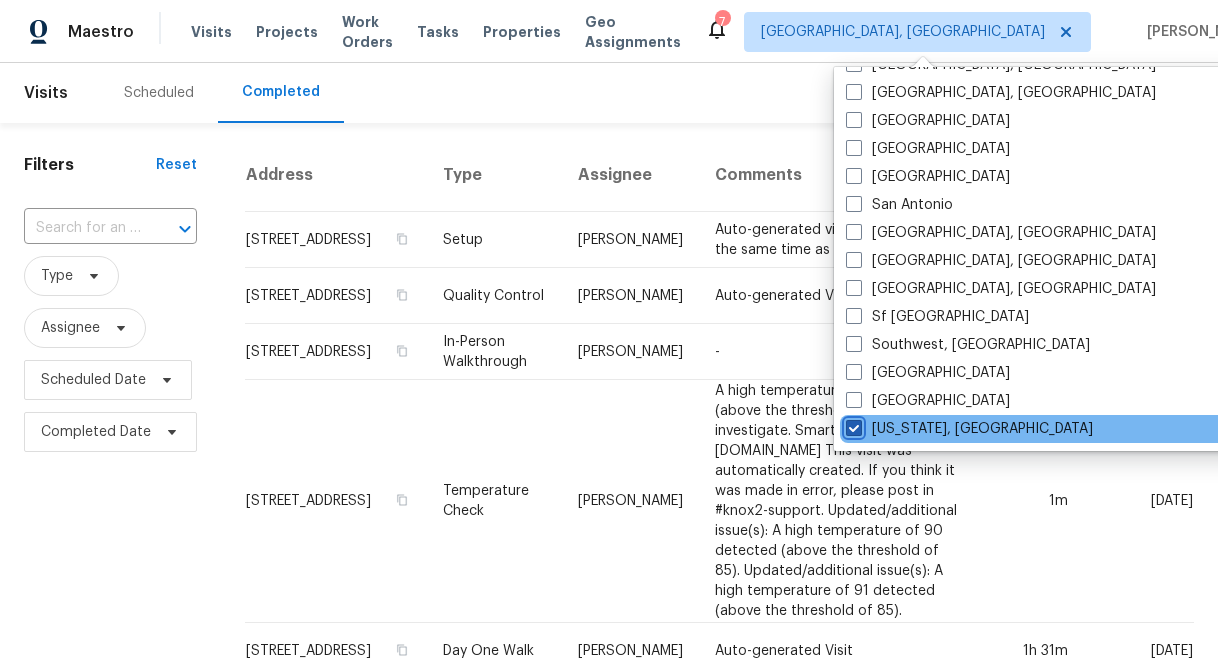 checkbox on "true" 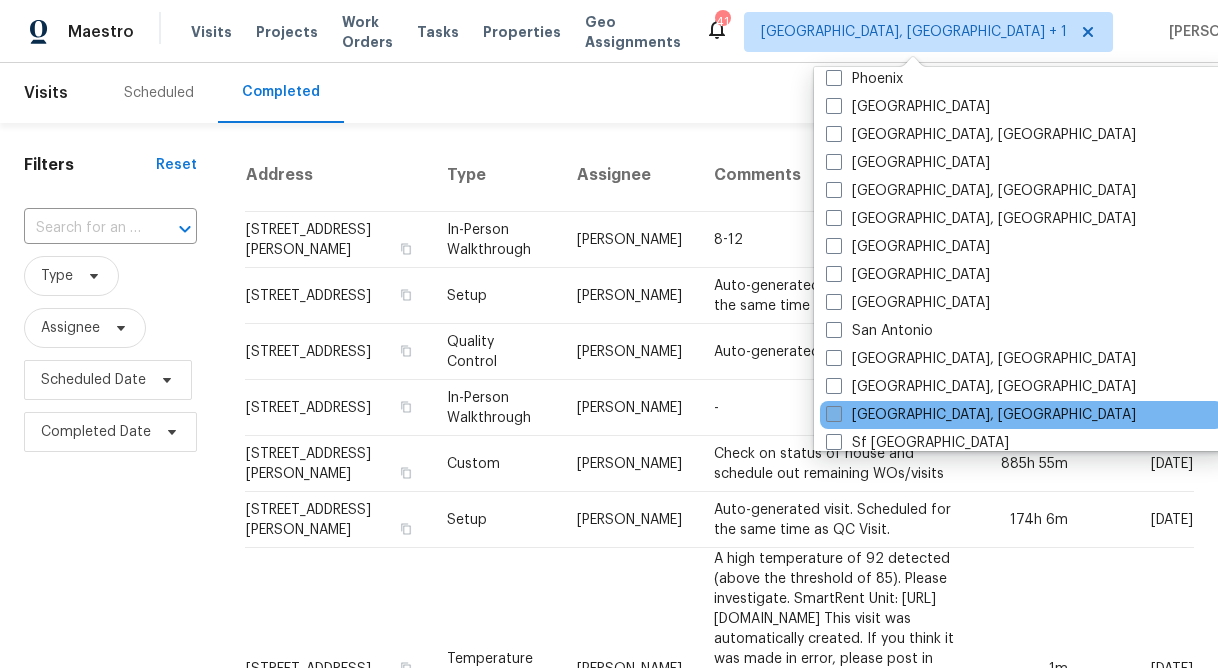 scroll, scrollTop: 1213, scrollLeft: 0, axis: vertical 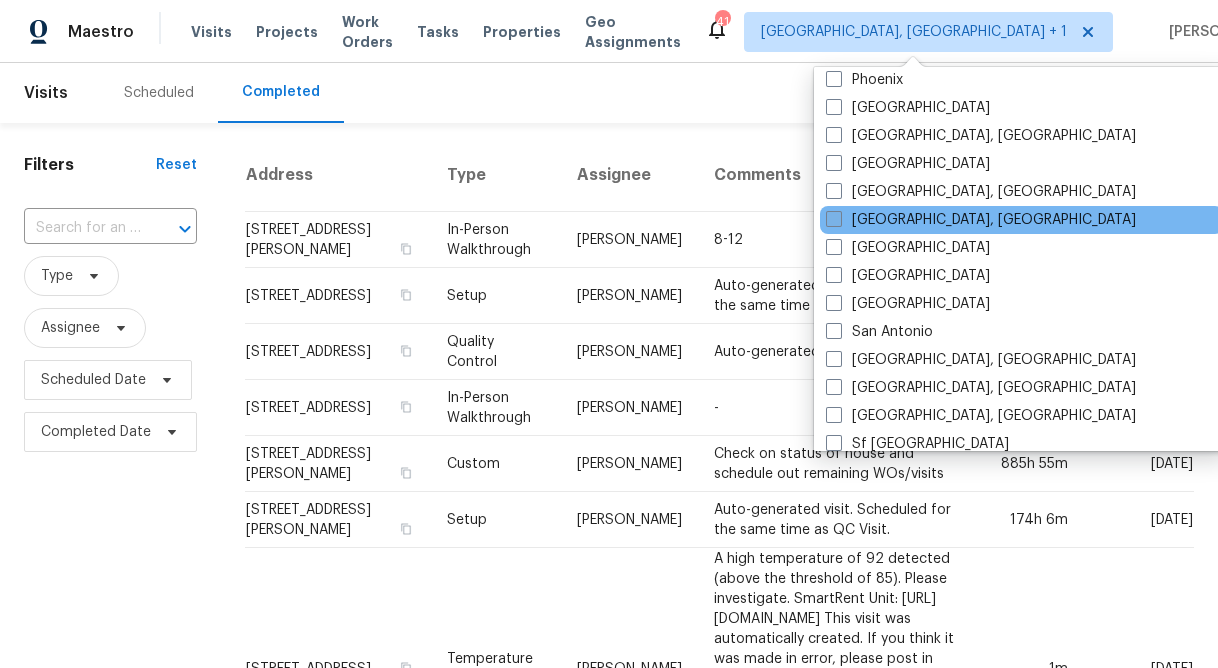 click at bounding box center (834, 219) 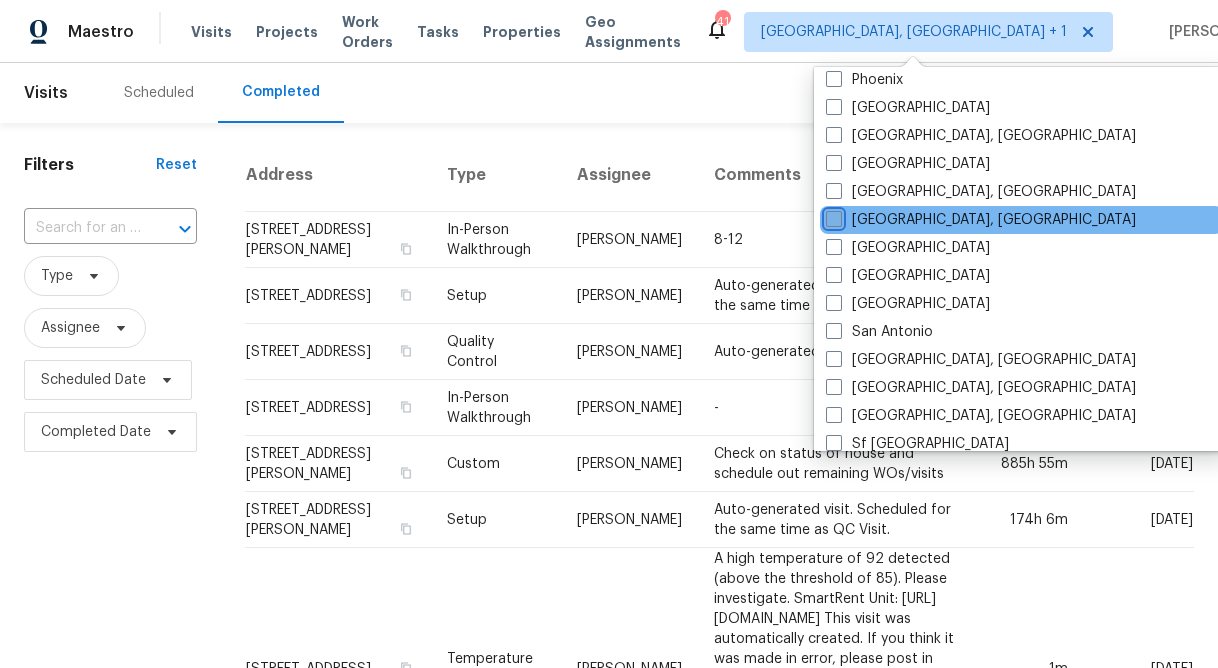 click on "[GEOGRAPHIC_DATA], [GEOGRAPHIC_DATA]" at bounding box center (832, 216) 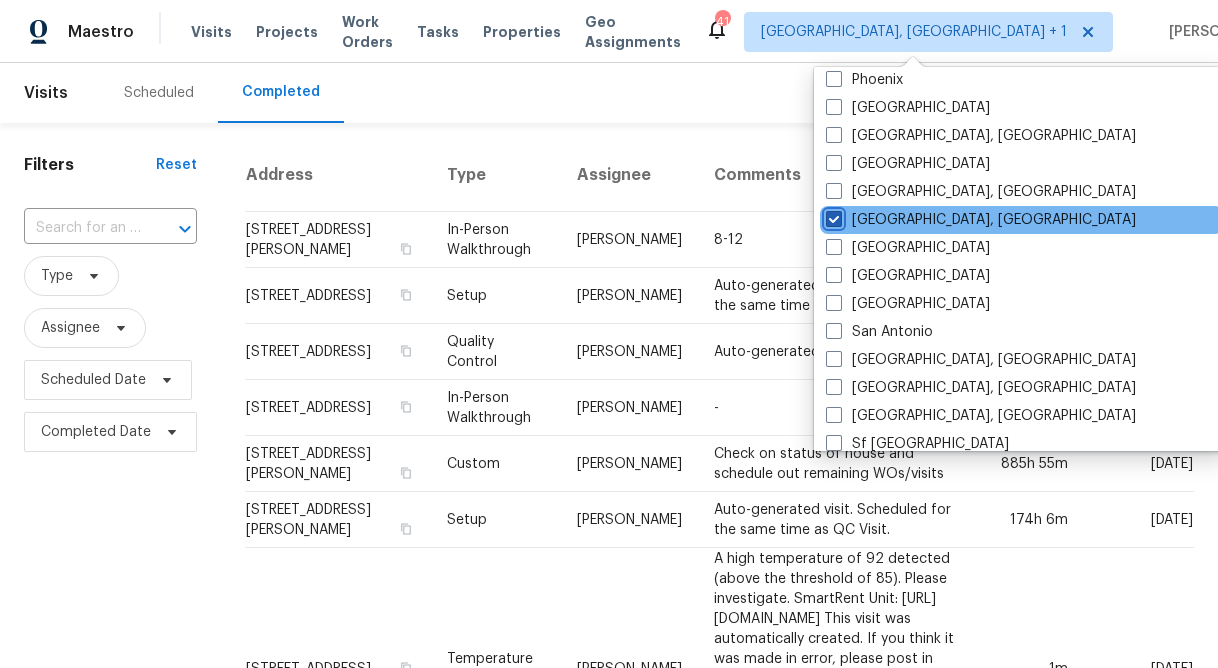 checkbox on "true" 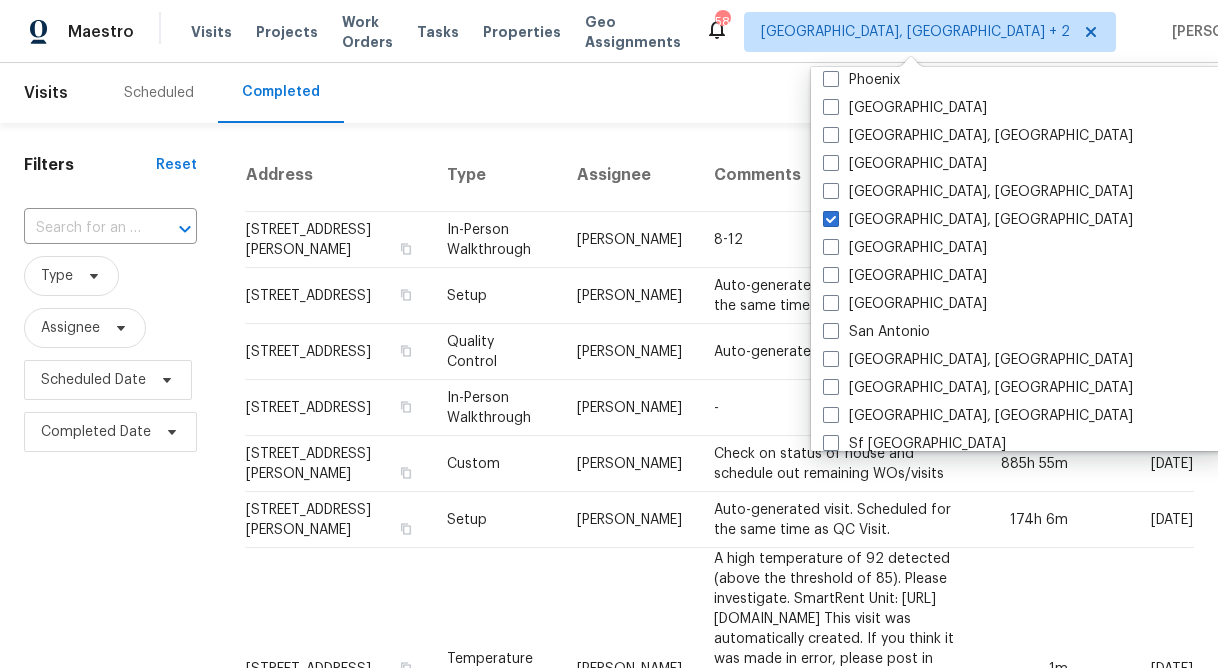 click on "Filters Reset ​ Type Assignee Scheduled Date Completed Date" at bounding box center [110, 1011] 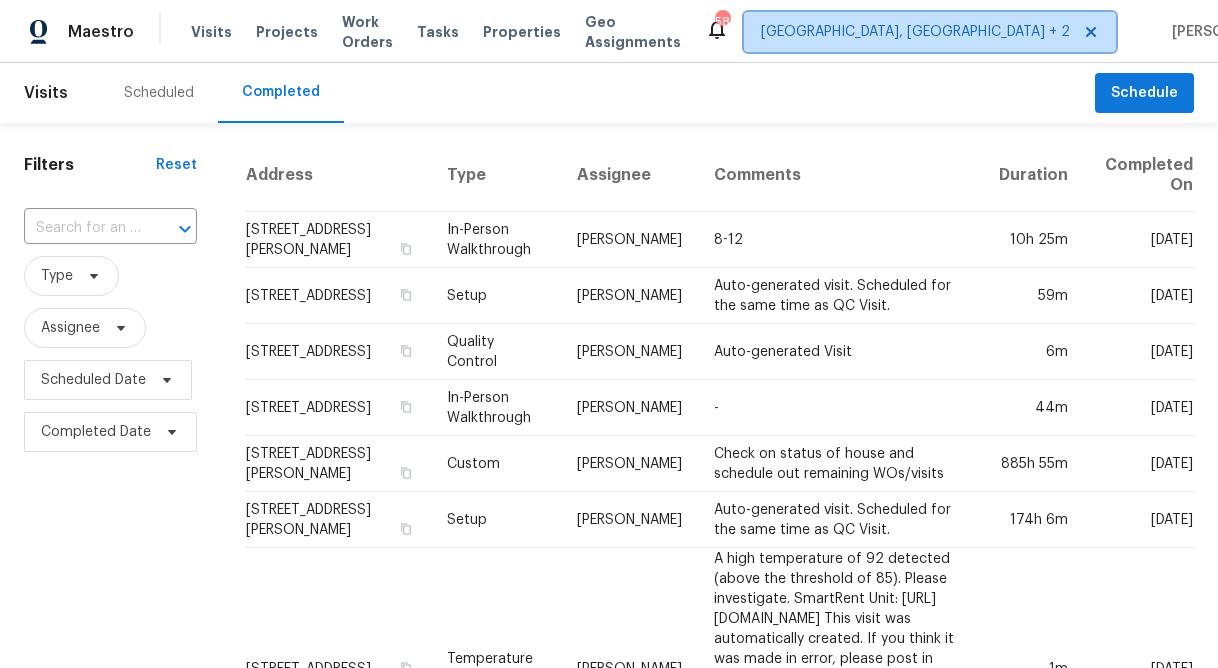click on "[GEOGRAPHIC_DATA], [GEOGRAPHIC_DATA] + 2" at bounding box center (915, 32) 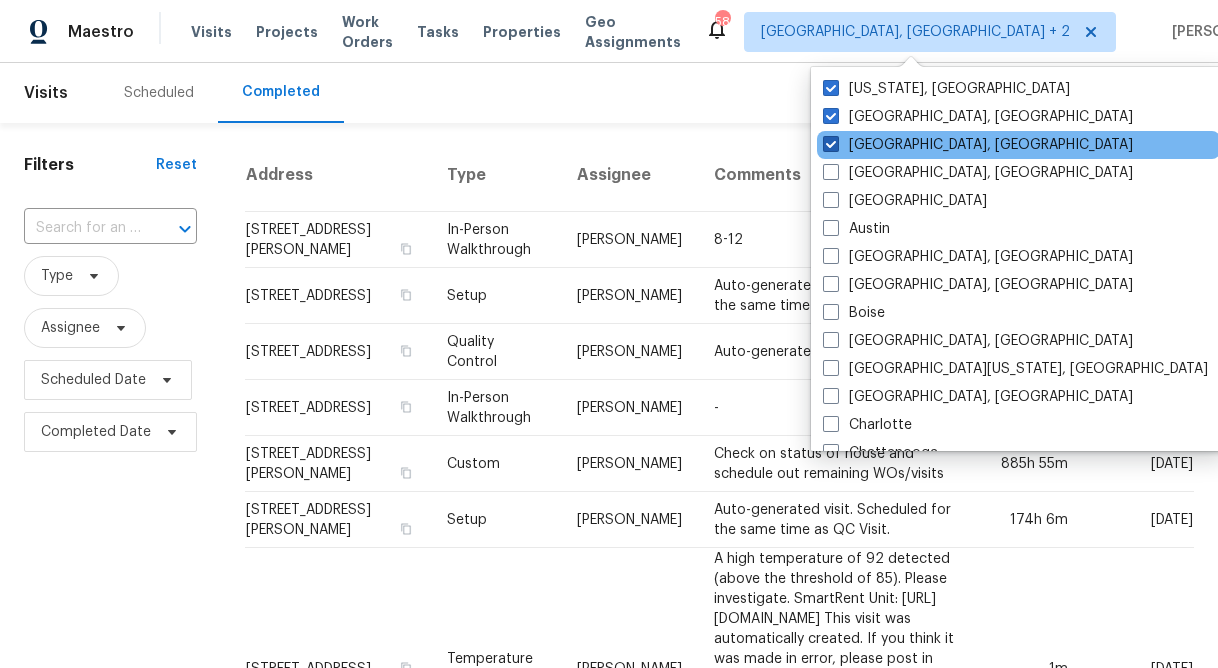 click at bounding box center (831, 144) 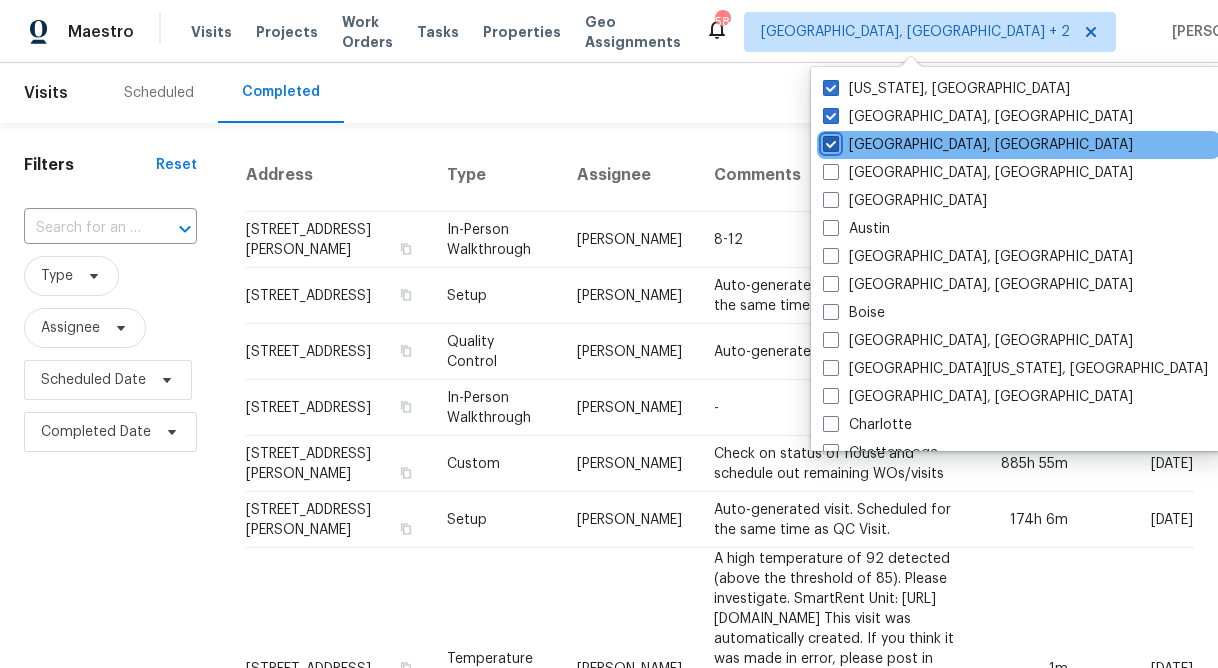 click on "[GEOGRAPHIC_DATA], [GEOGRAPHIC_DATA]" at bounding box center [829, 141] 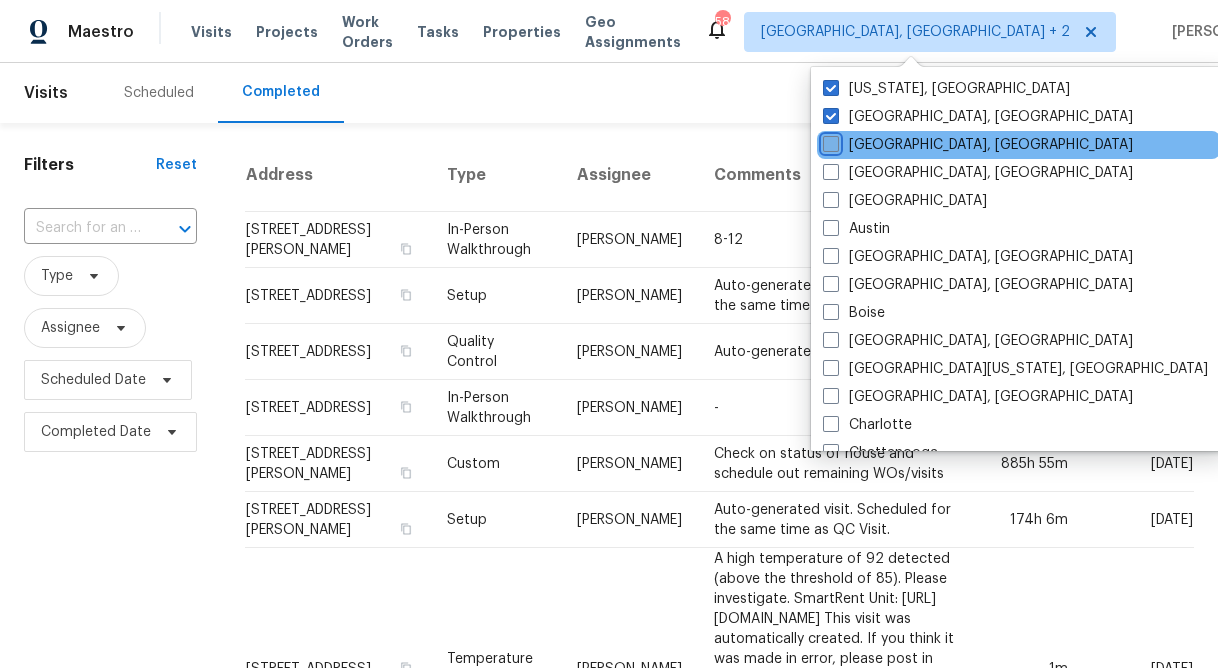 checkbox on "false" 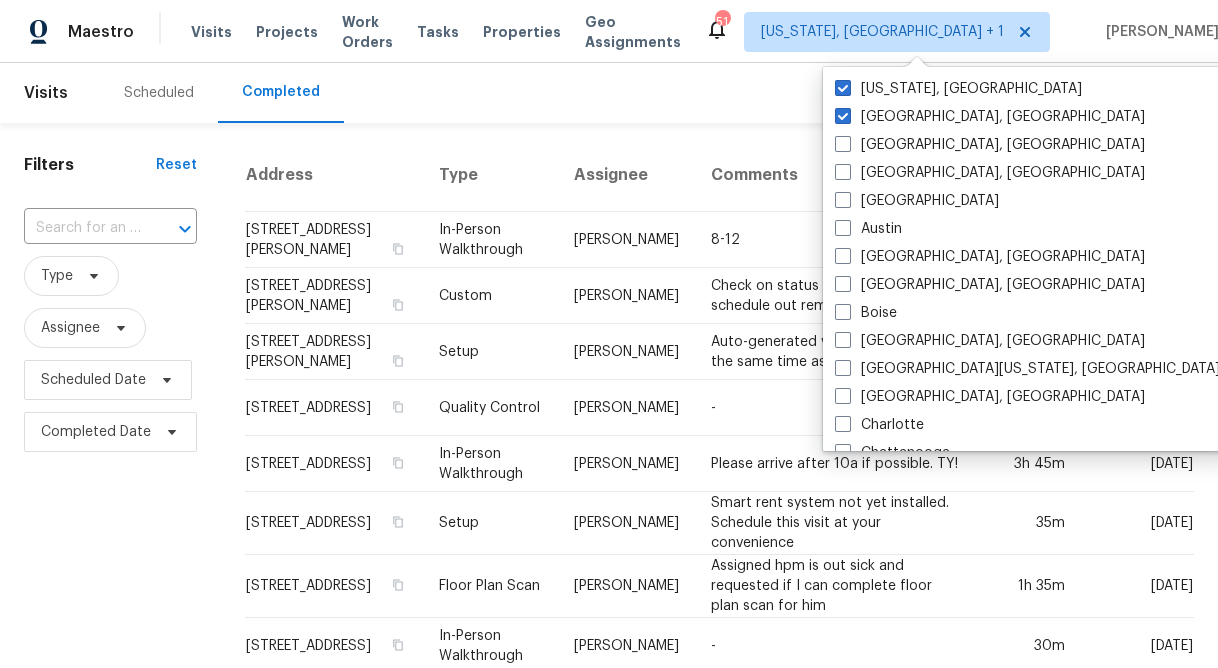 click on "Filters Reset ​ Type Assignee Scheduled Date Completed Date" at bounding box center [110, 788] 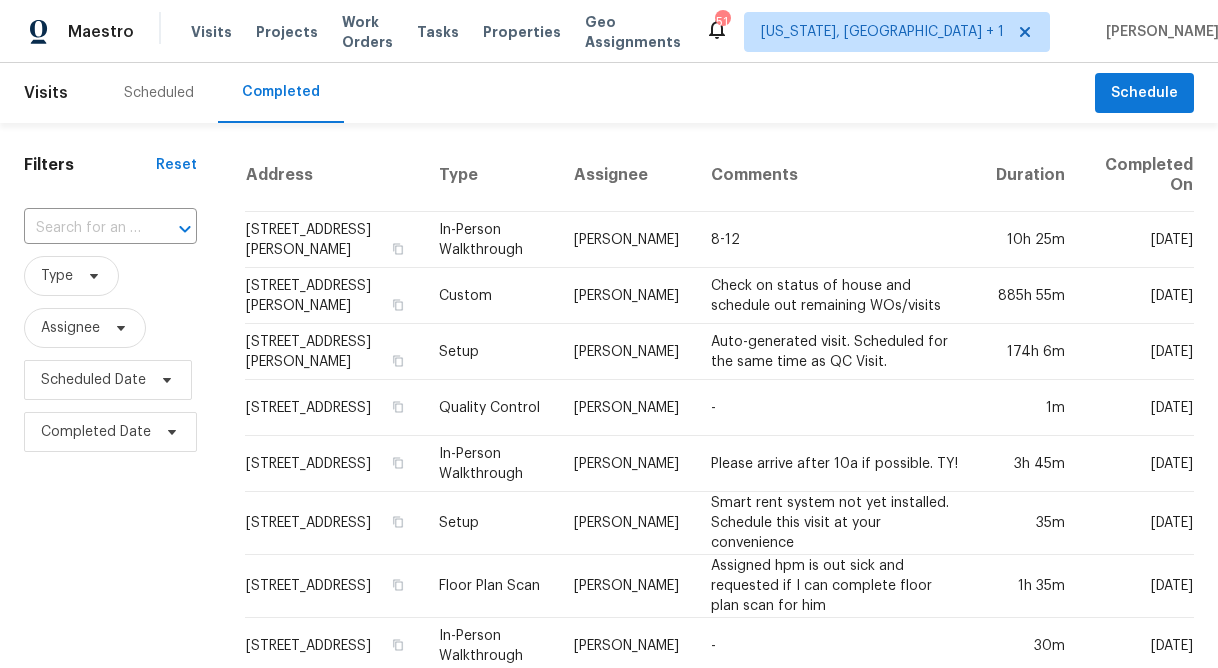 click on "Scheduled" at bounding box center (159, 93) 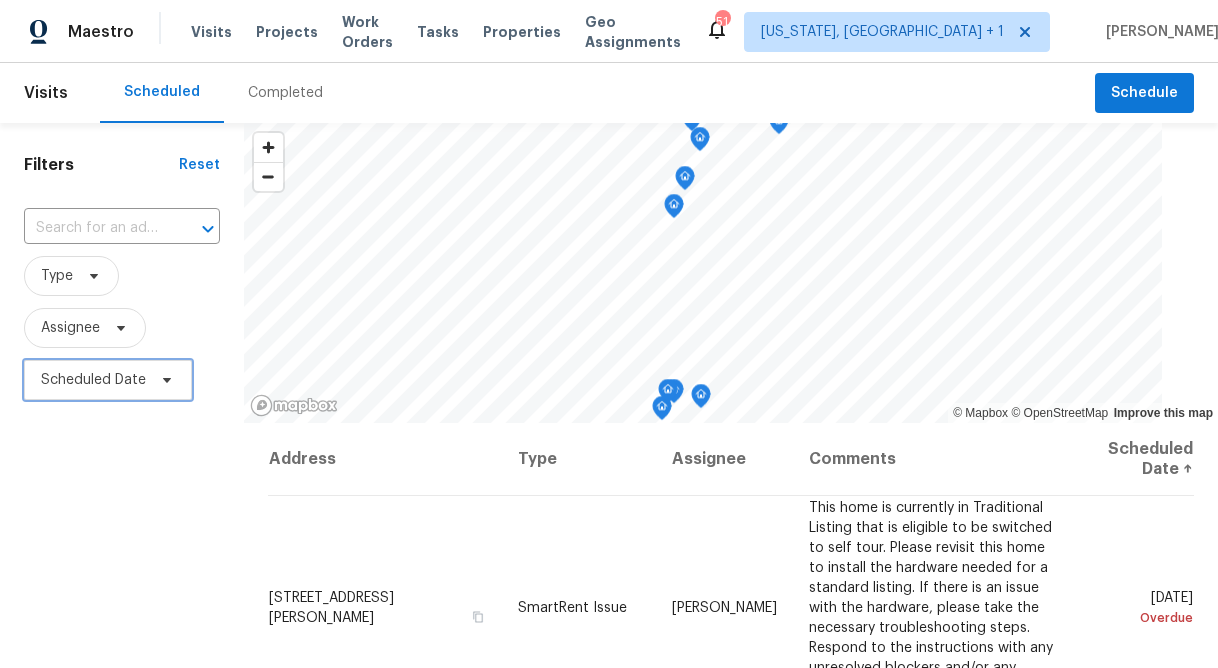 click on "Scheduled Date" at bounding box center (93, 380) 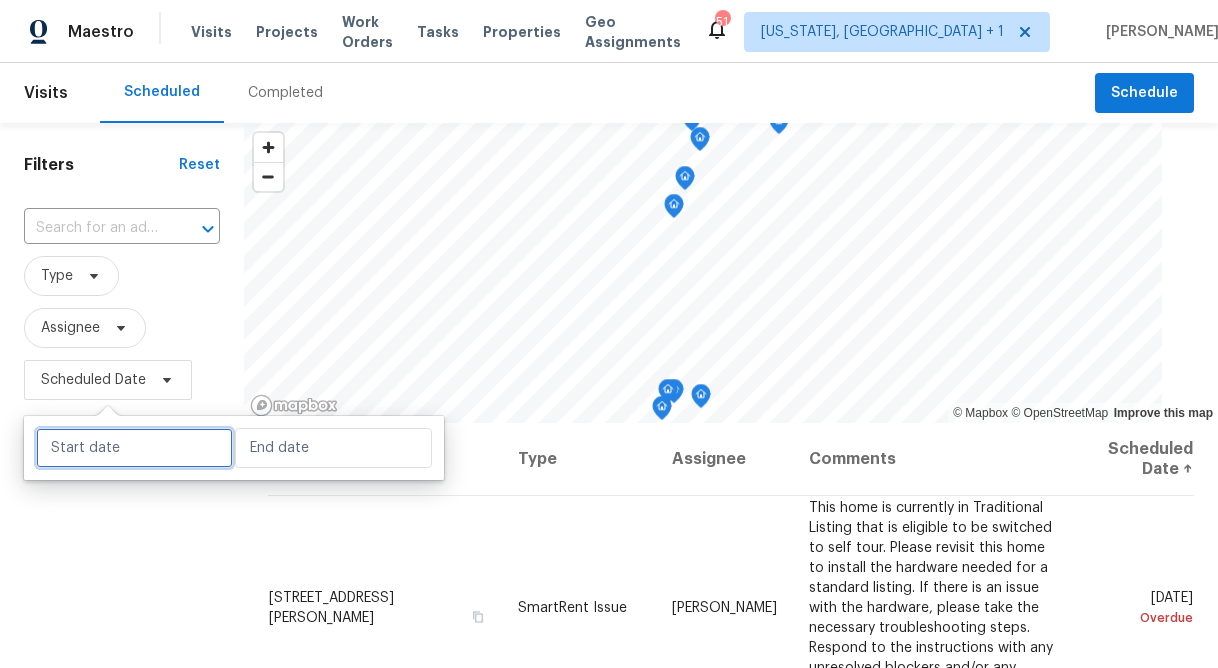 click at bounding box center (134, 448) 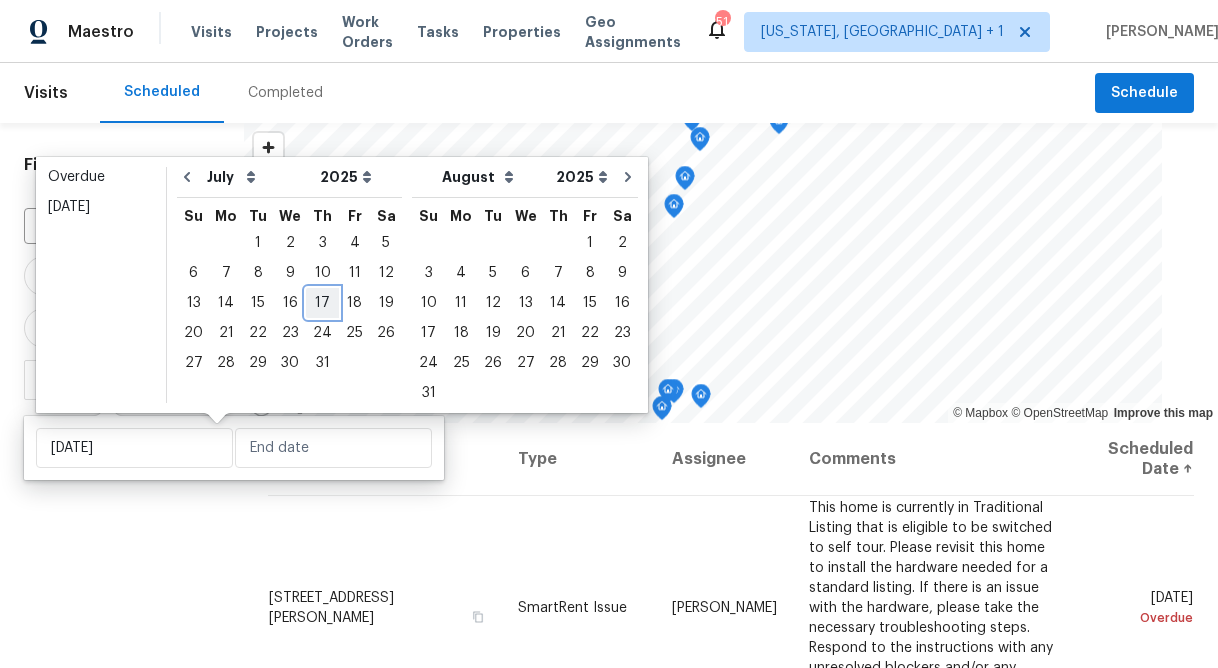 click on "17" at bounding box center [322, 303] 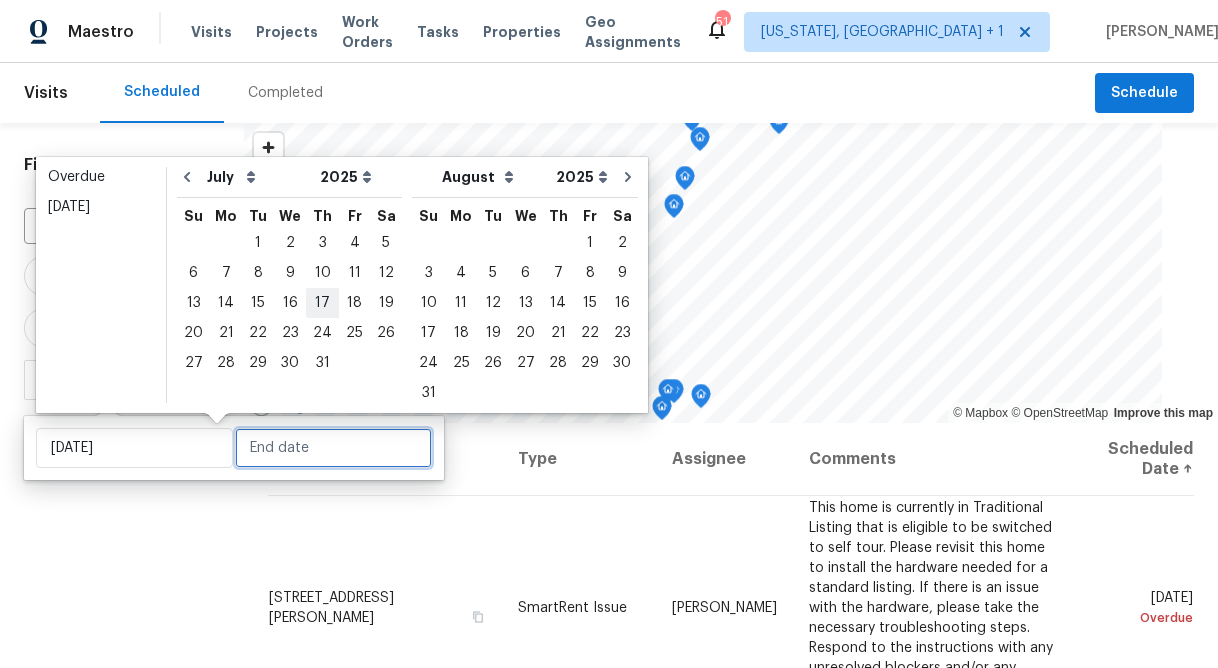 type on "[DATE]" 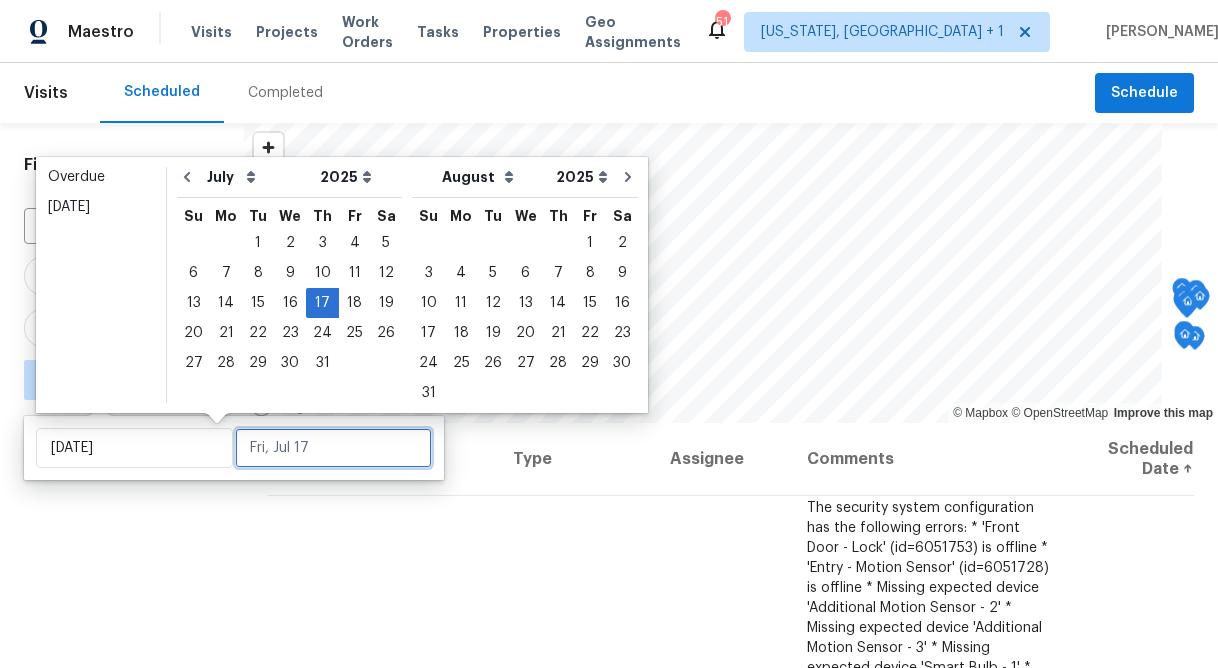 type on "[DATE]" 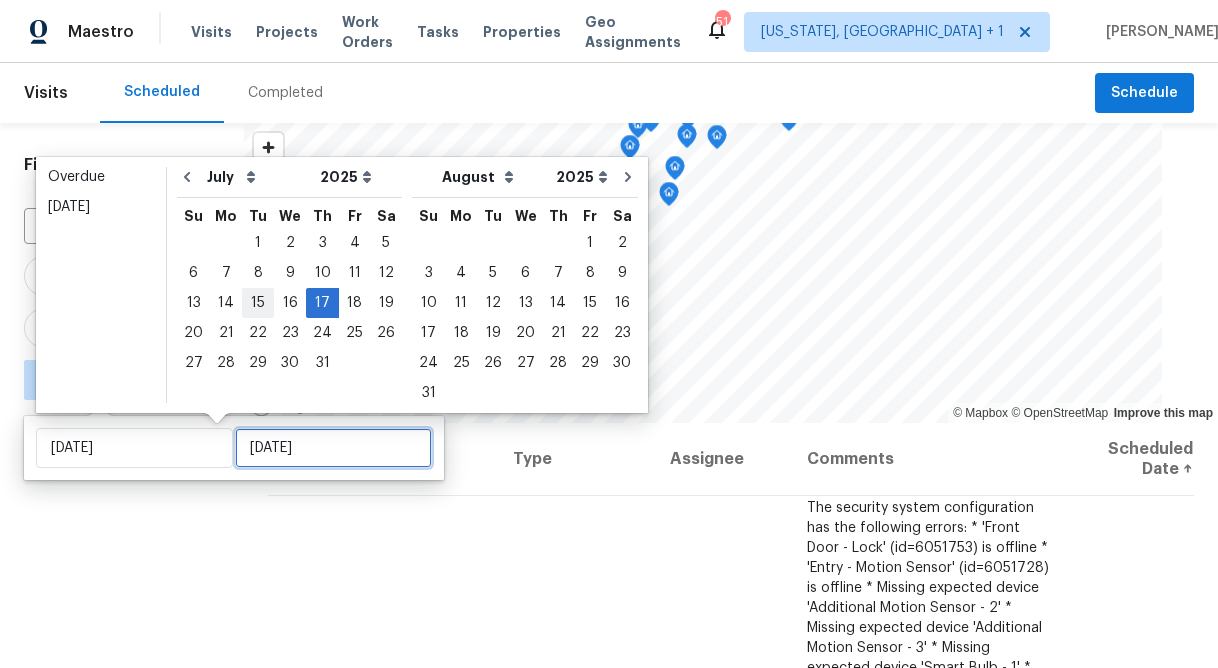 type on "[DATE]" 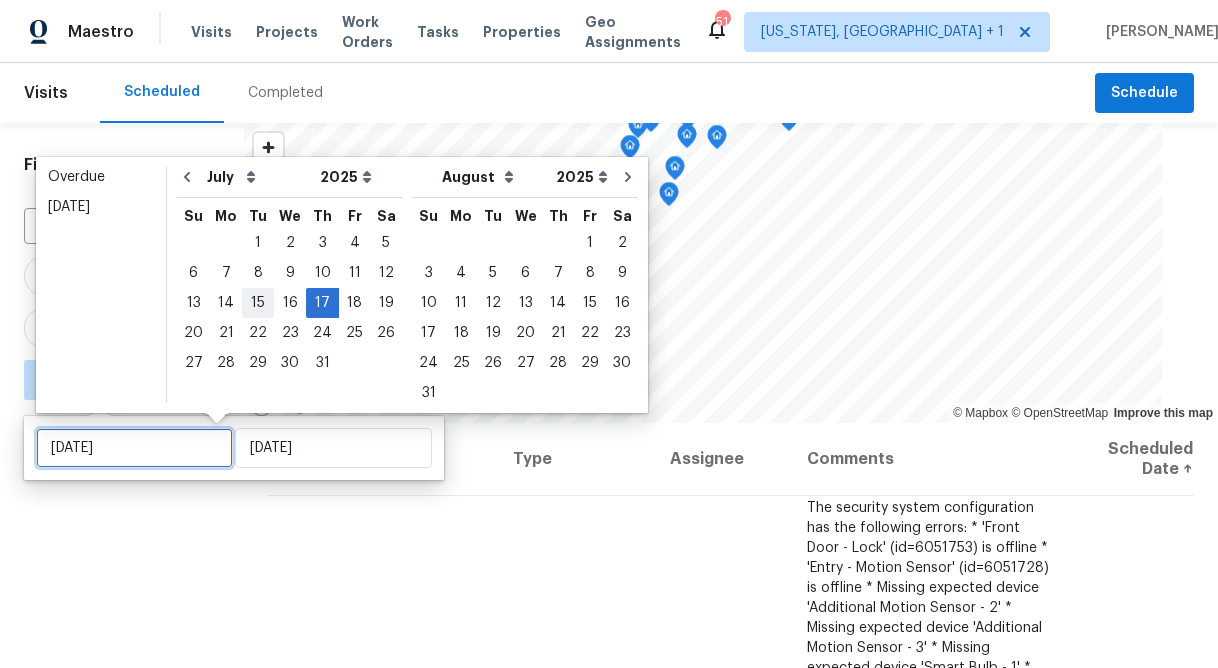 type on "[DATE]" 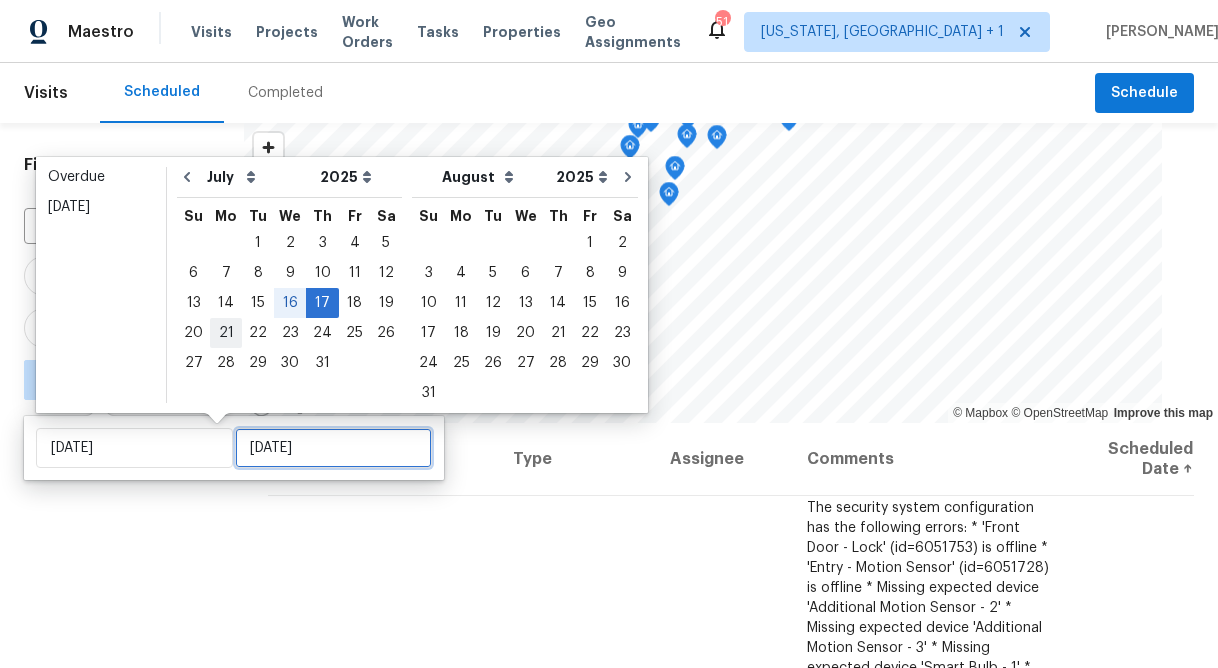 type on "[DATE]" 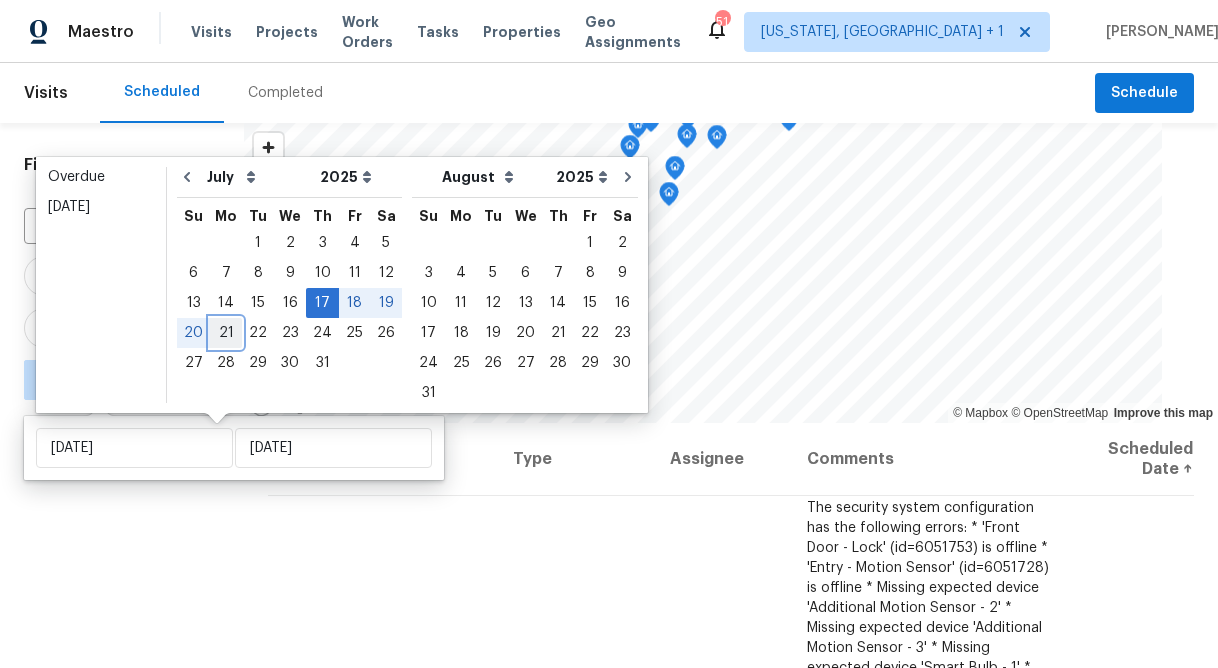 click on "21" at bounding box center [226, 333] 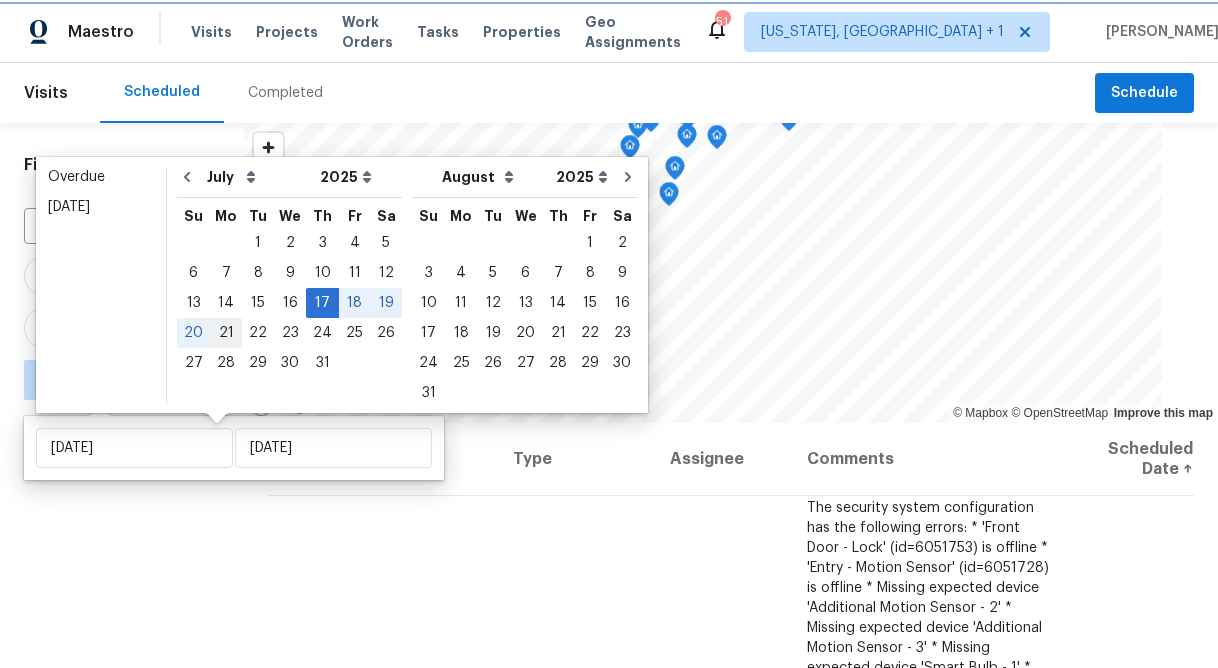 type on "[DATE]" 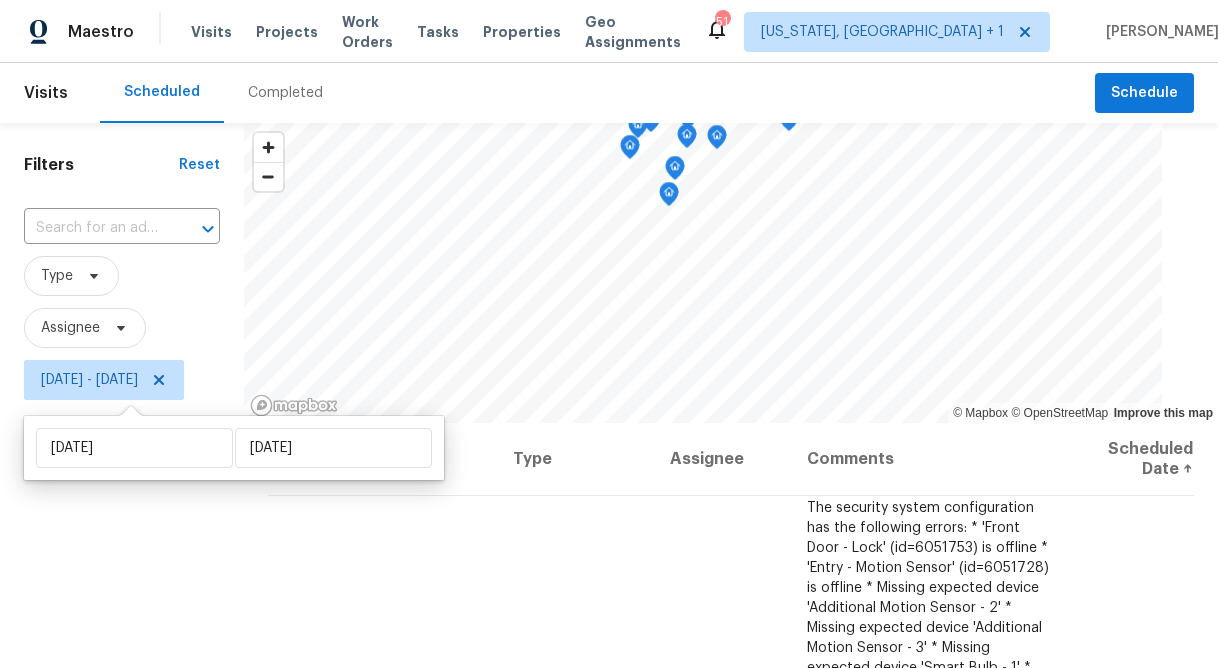 click on "Filters Reset ​ Type Assignee [DATE] - [DATE]" at bounding box center [122, 540] 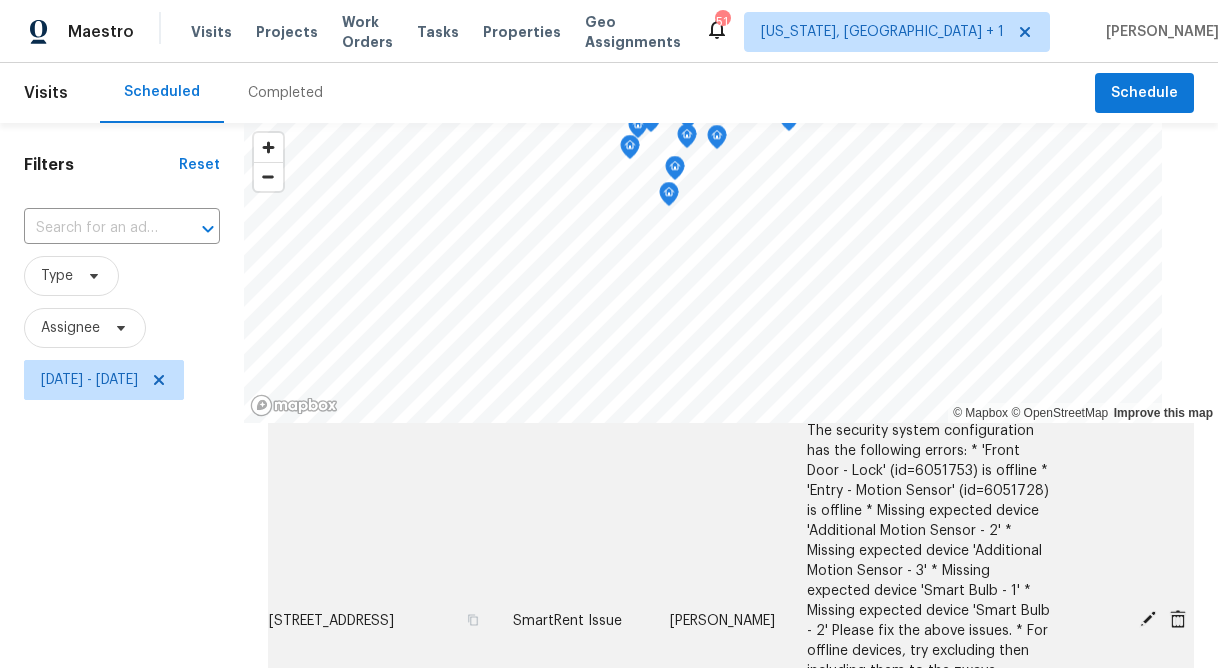 scroll, scrollTop: 54, scrollLeft: 0, axis: vertical 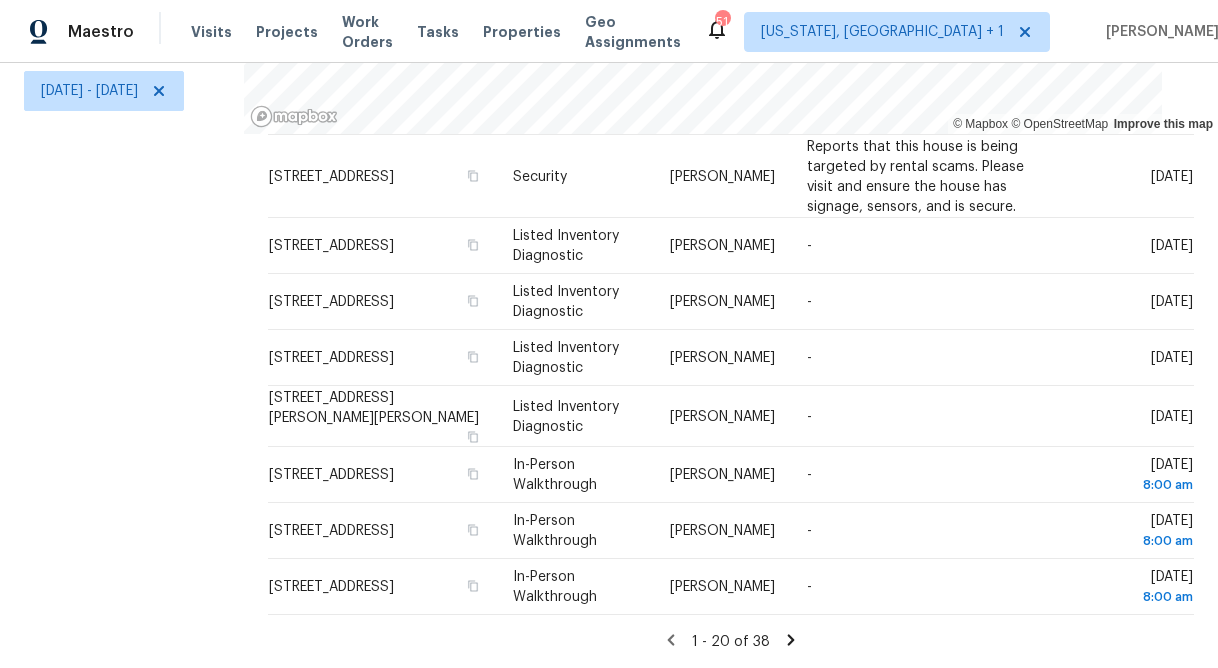 click 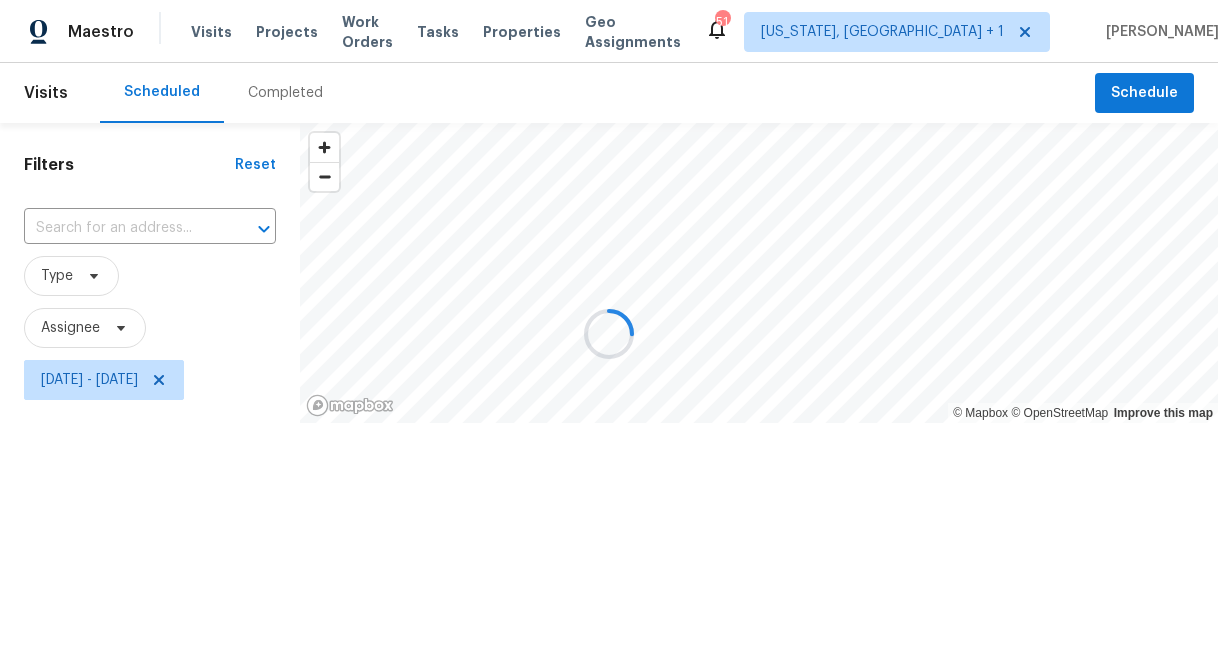 scroll, scrollTop: 0, scrollLeft: 0, axis: both 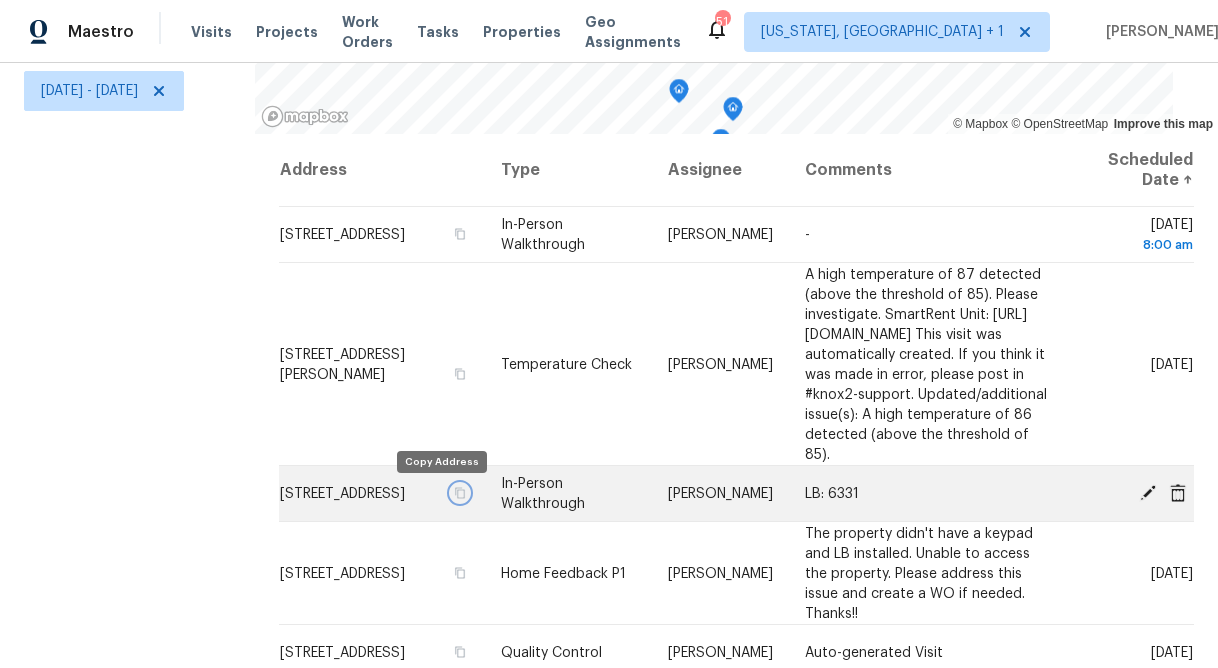 click 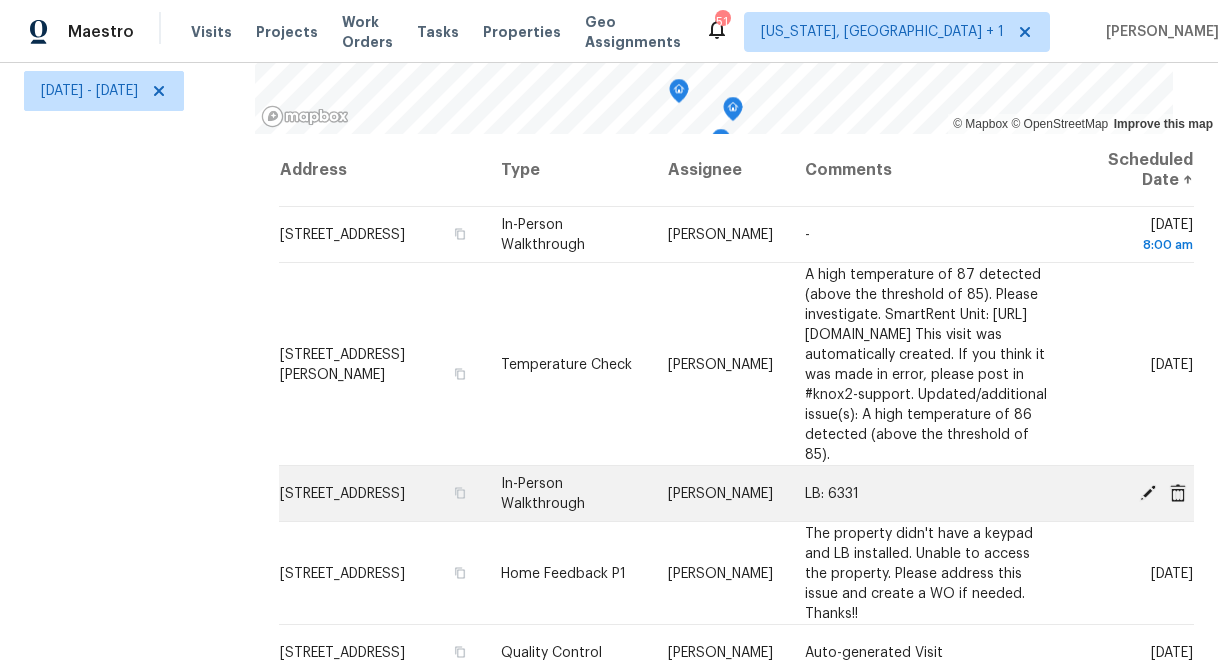 click on "LB: 6331" at bounding box center (926, 494) 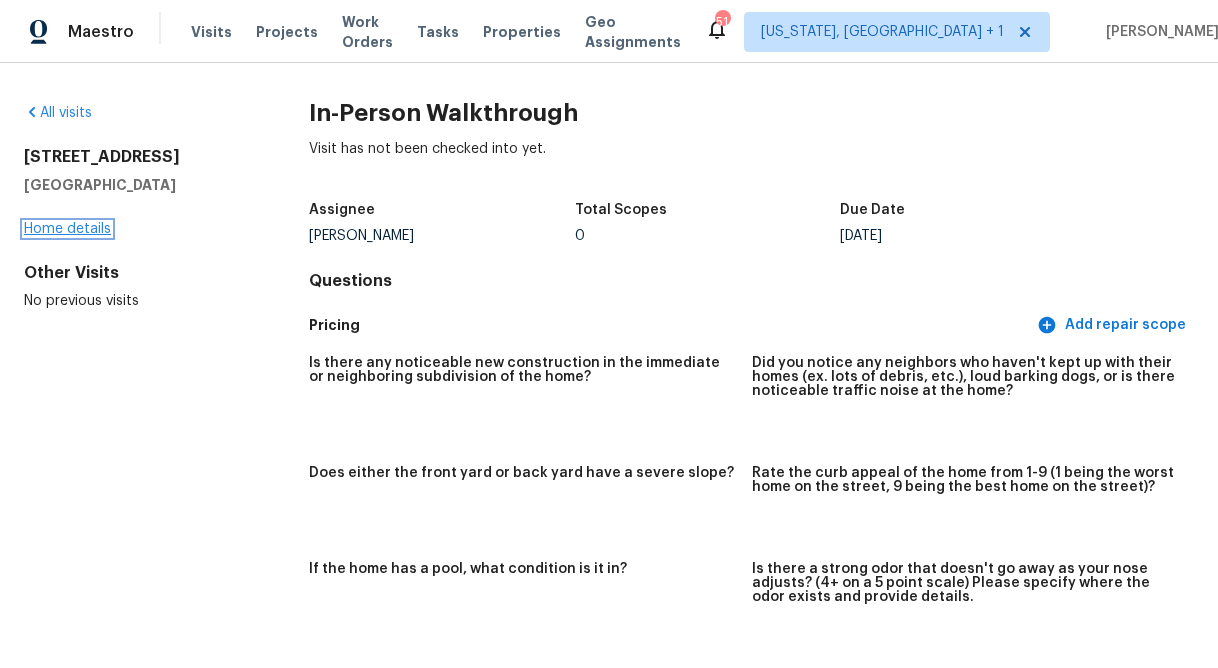 click on "Home details" at bounding box center (67, 229) 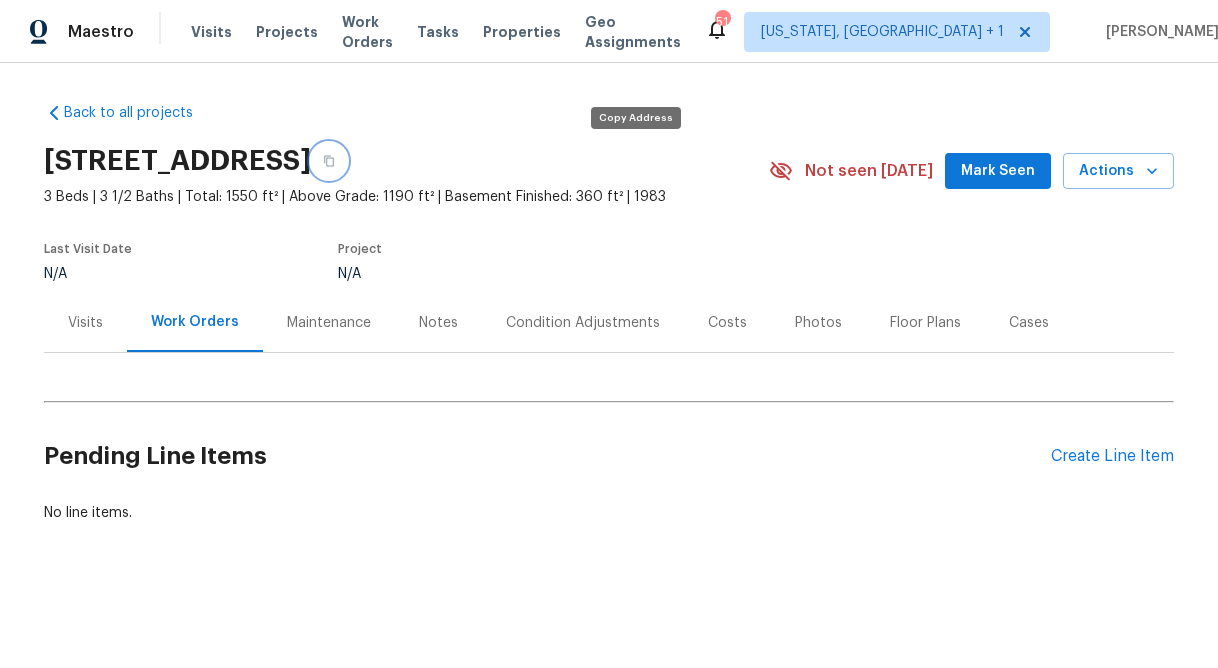 click 